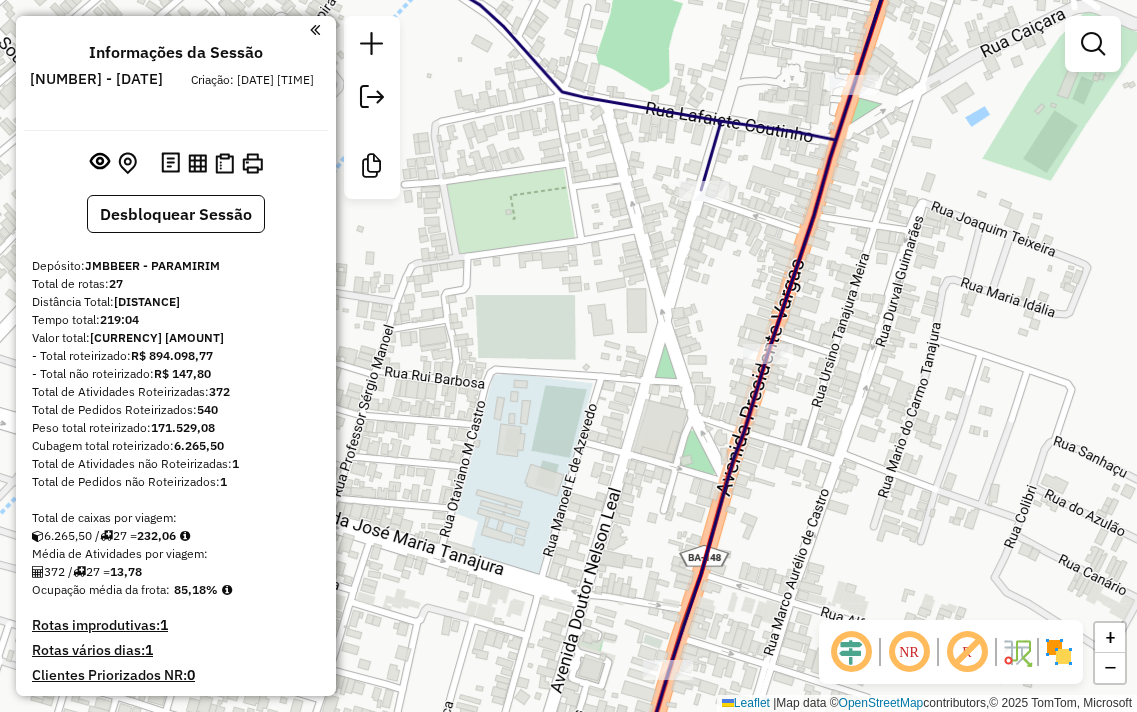 scroll, scrollTop: 0, scrollLeft: 0, axis: both 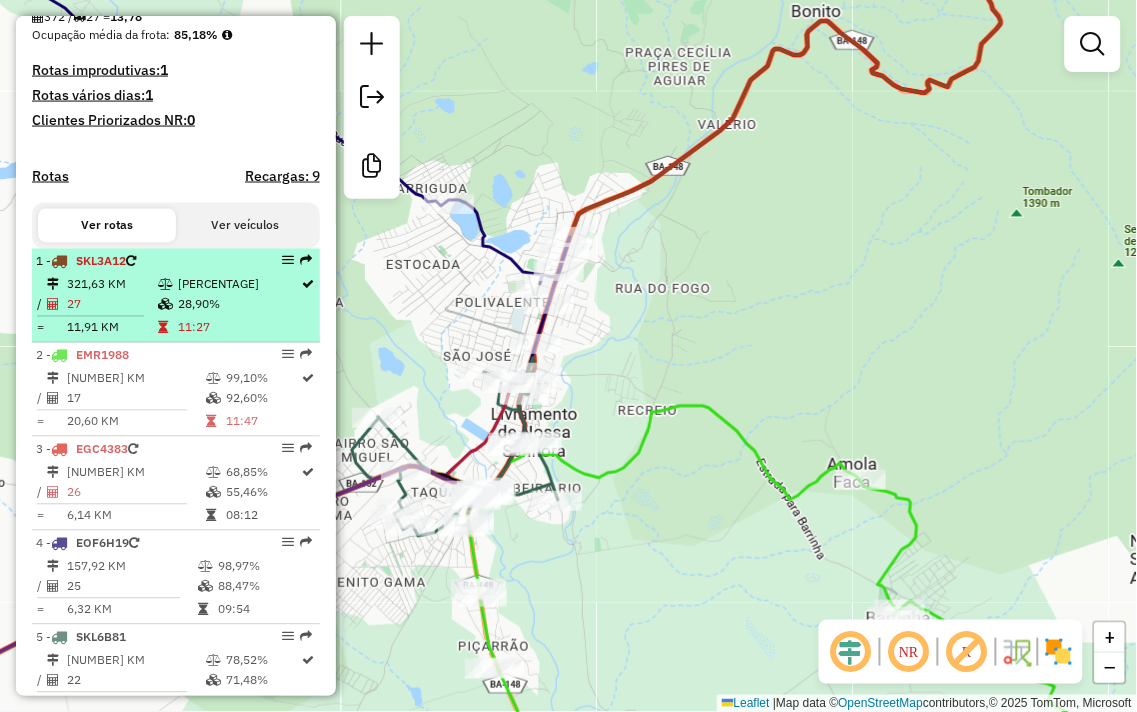 click on "321,63 KM" at bounding box center [111, 285] 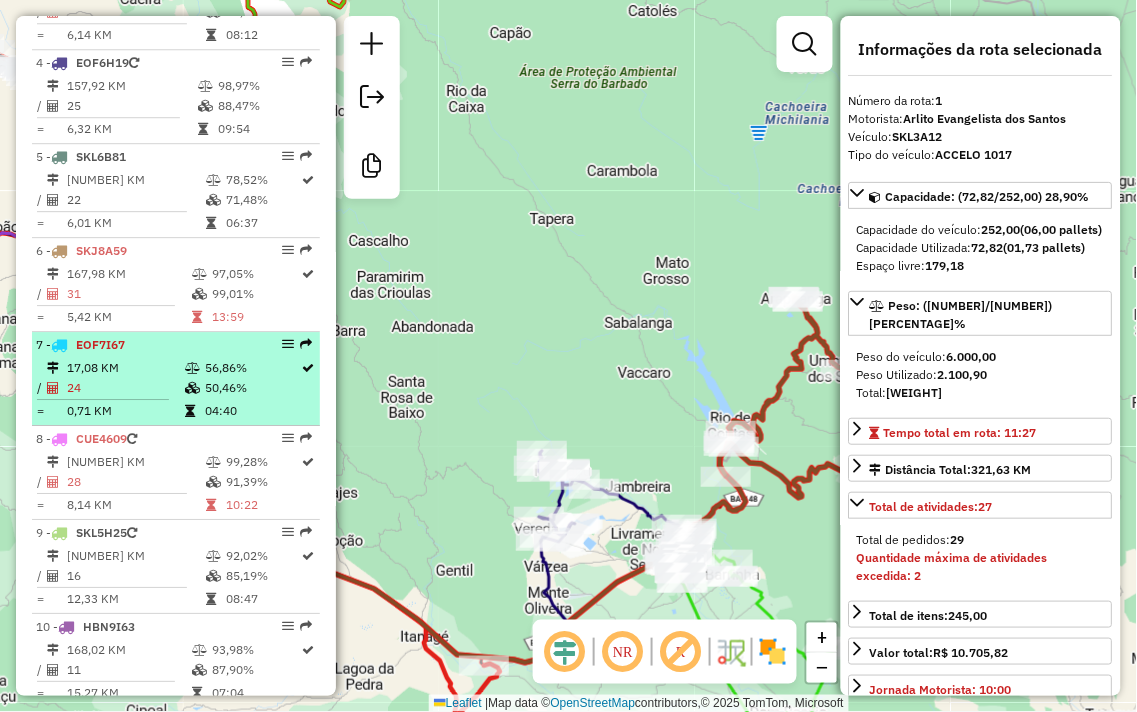 scroll, scrollTop: 1111, scrollLeft: 0, axis: vertical 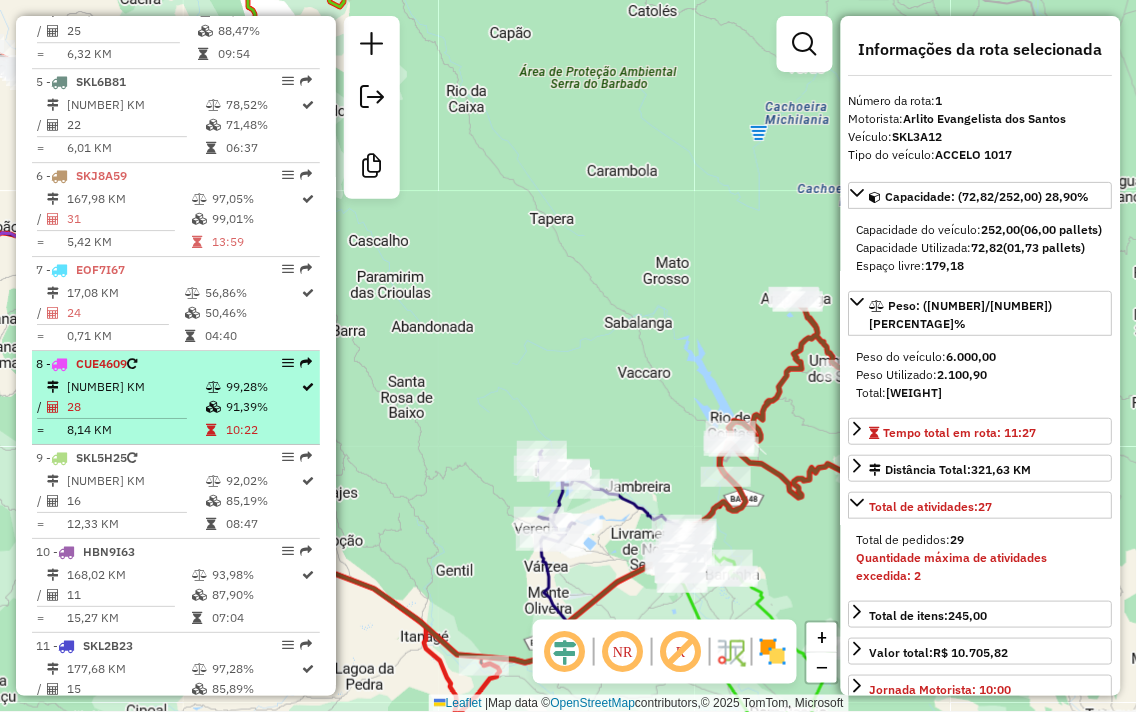 click at bounding box center [213, 387] 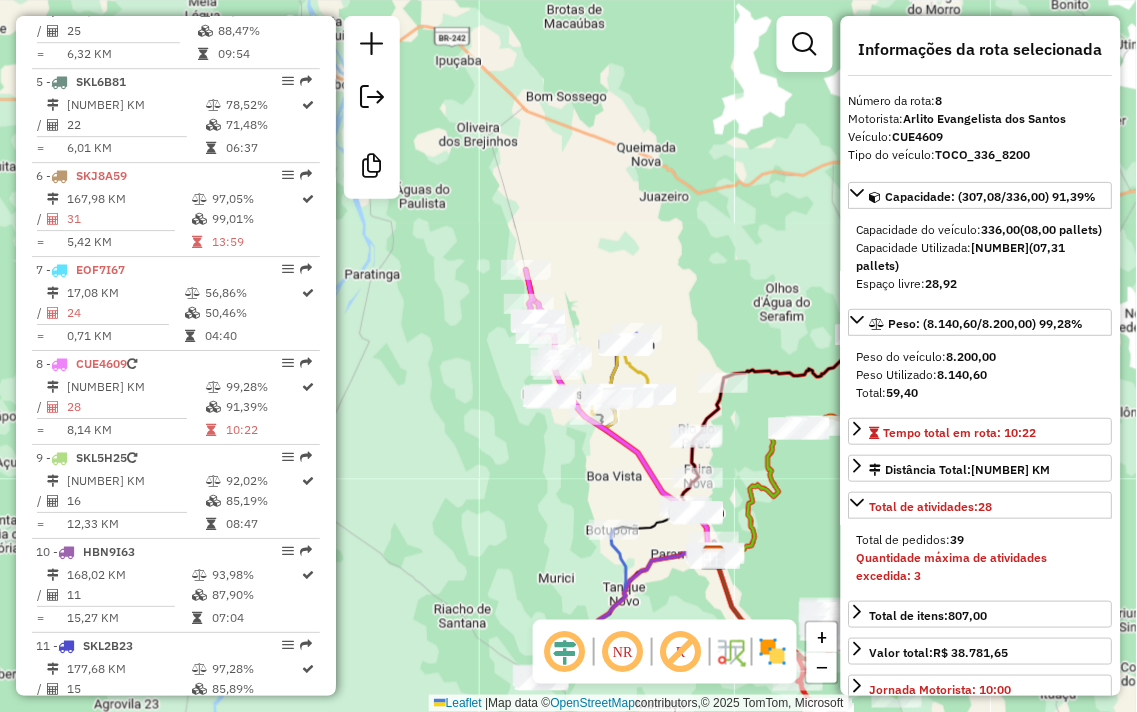 drag, startPoint x: 481, startPoint y: 443, endPoint x: 568, endPoint y: 484, distance: 96.17692 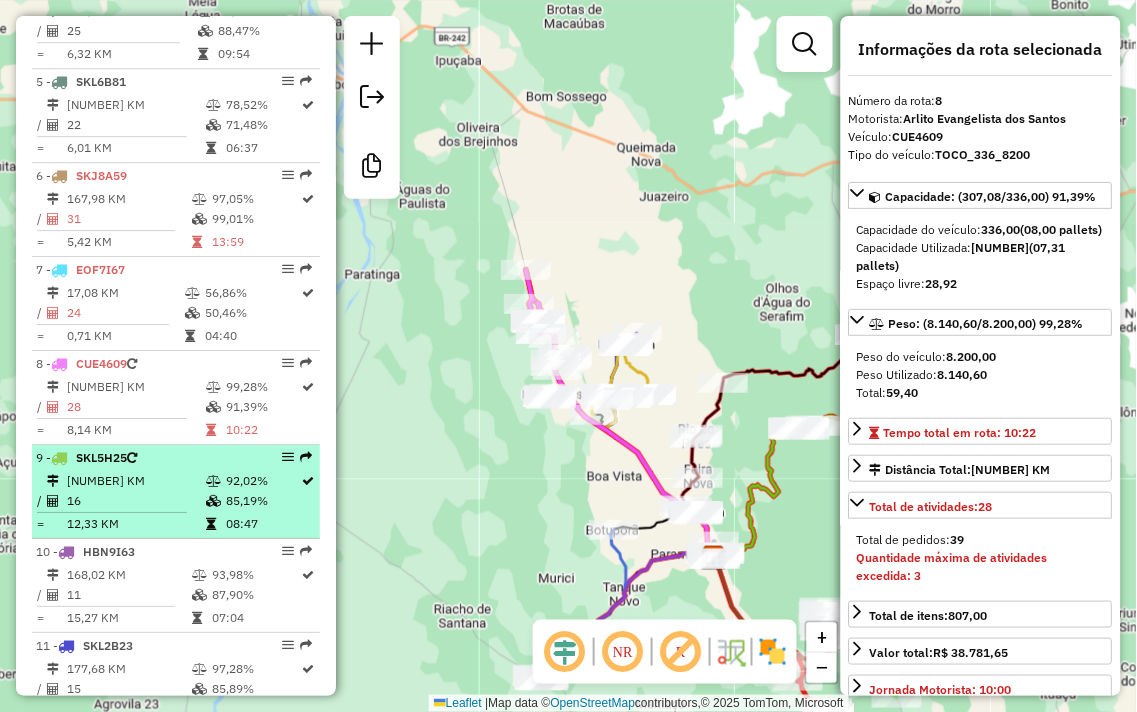 click on "08:47" at bounding box center [263, 524] 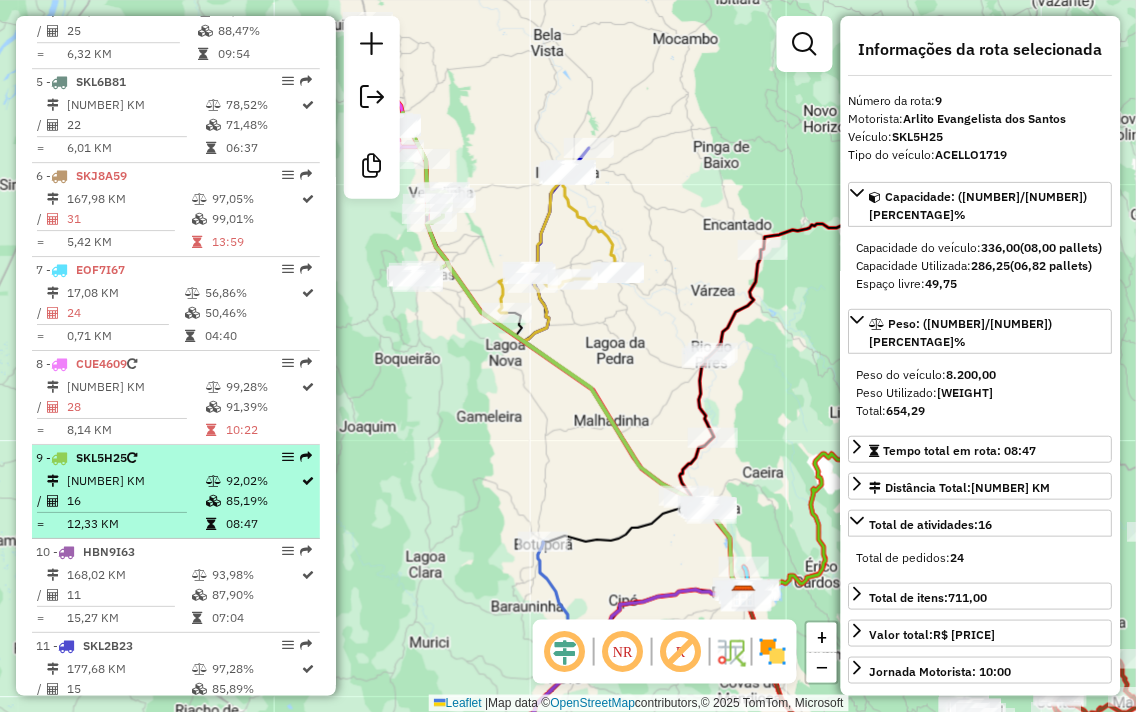 scroll, scrollTop: 1222, scrollLeft: 0, axis: vertical 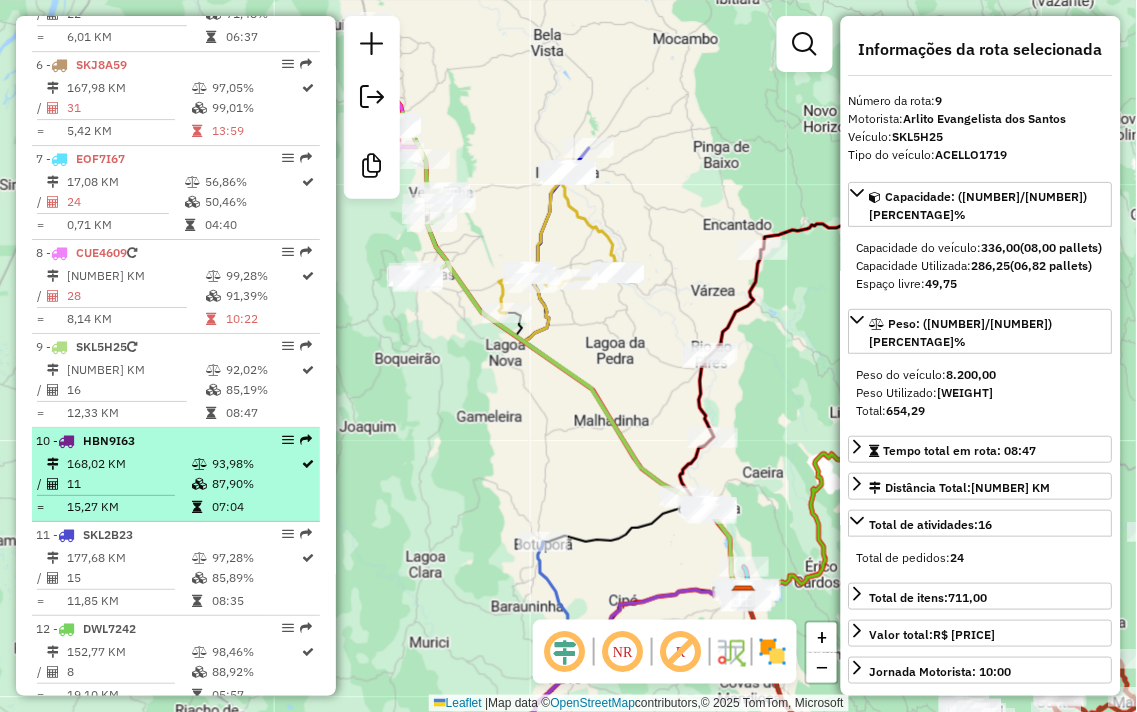 click on "87,90%" at bounding box center [256, 484] 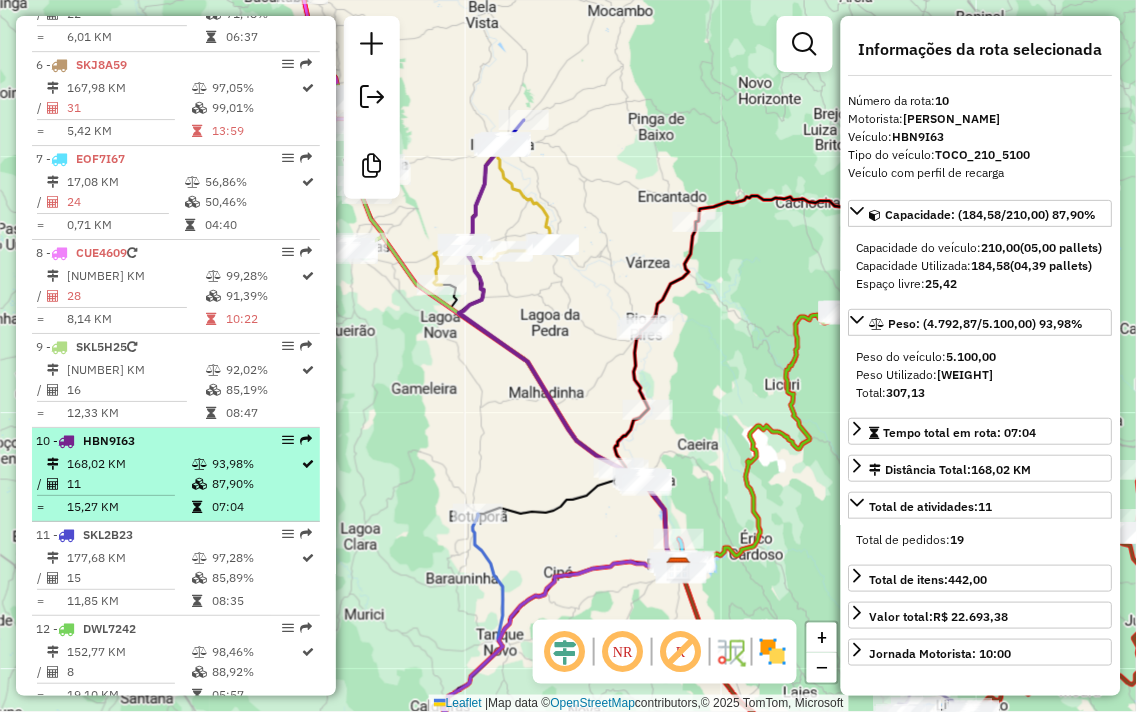 click on "[NUMBER] -     [PLATE]" at bounding box center (142, 441) 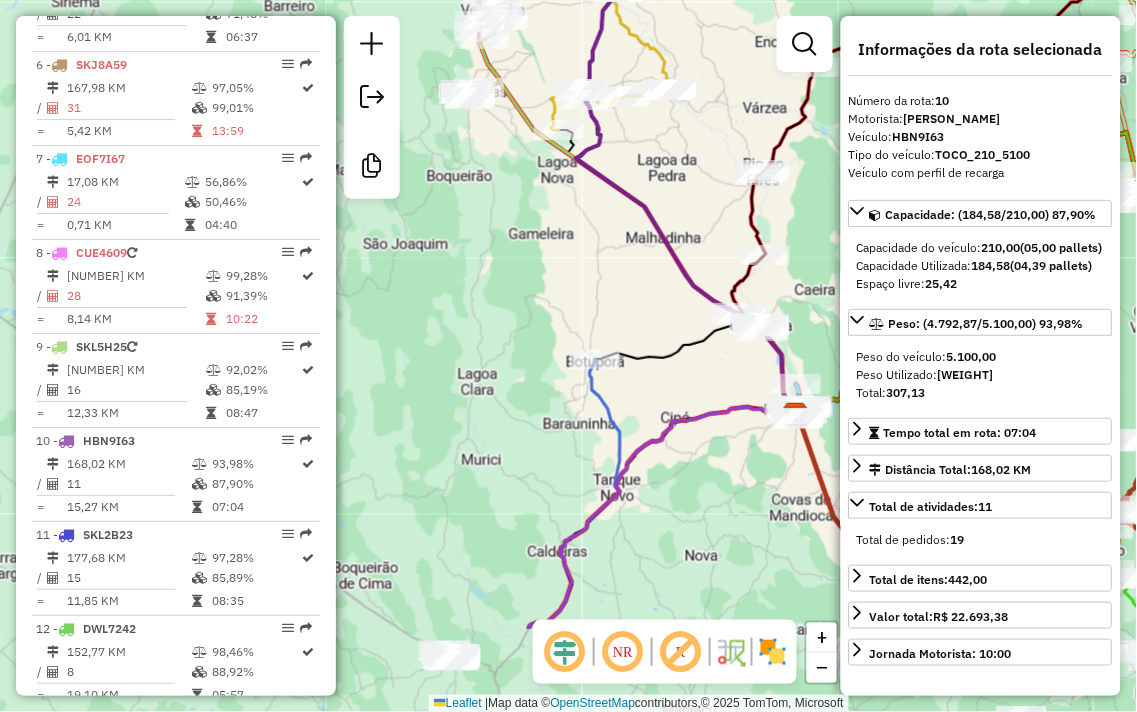 drag, startPoint x: 435, startPoint y: 393, endPoint x: 583, endPoint y: 198, distance: 244.804 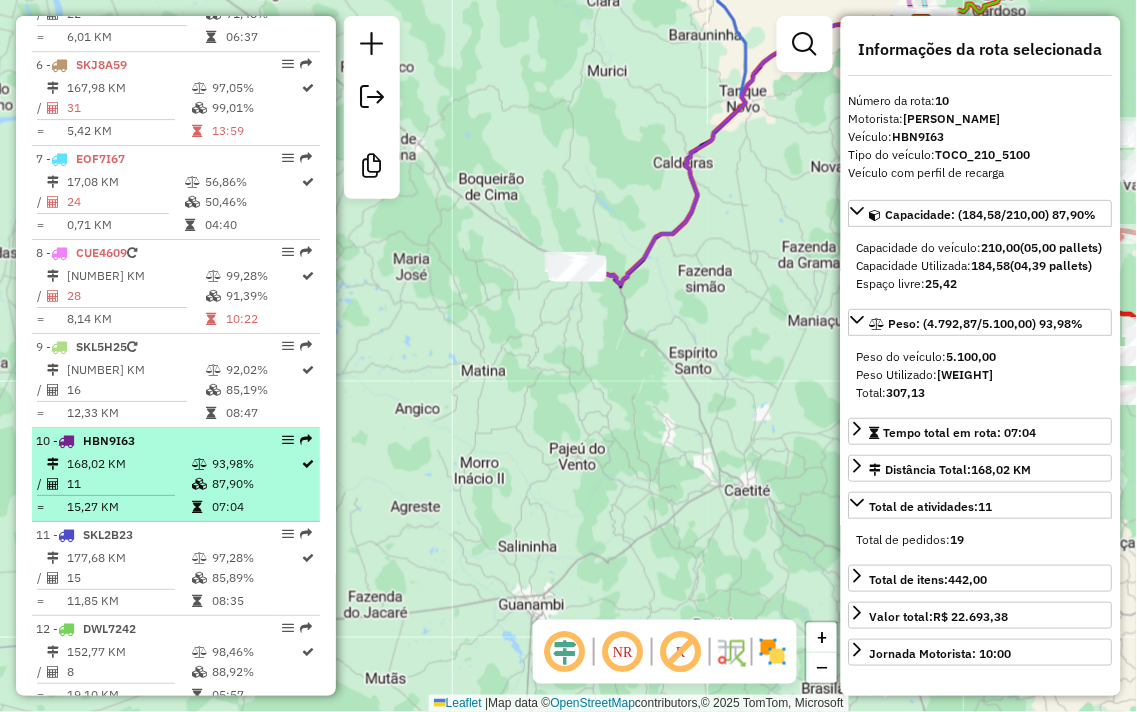 click on "[NUMBER] - [PLATE] [DISTANCE] [PERCENTAGE] / [NUMBER] [PERCENTAGE] = [DISTANCE] [TIME]" at bounding box center [176, 475] 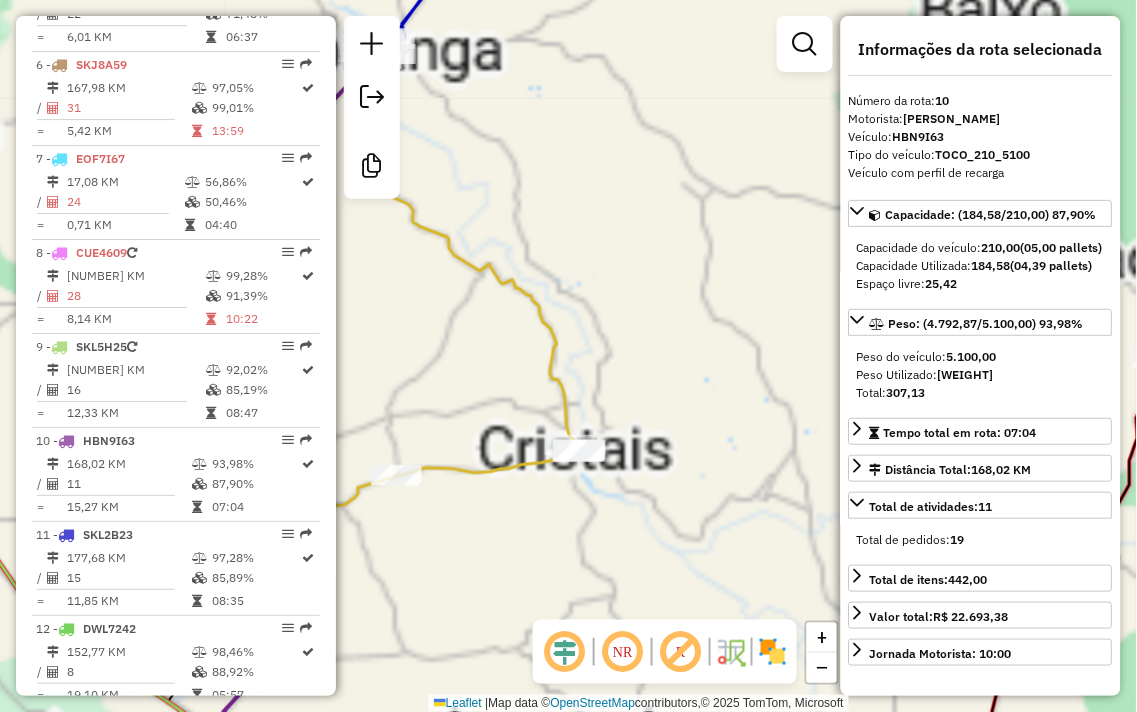 drag, startPoint x: 568, startPoint y: 206, endPoint x: 602, endPoint y: 235, distance: 44.687805 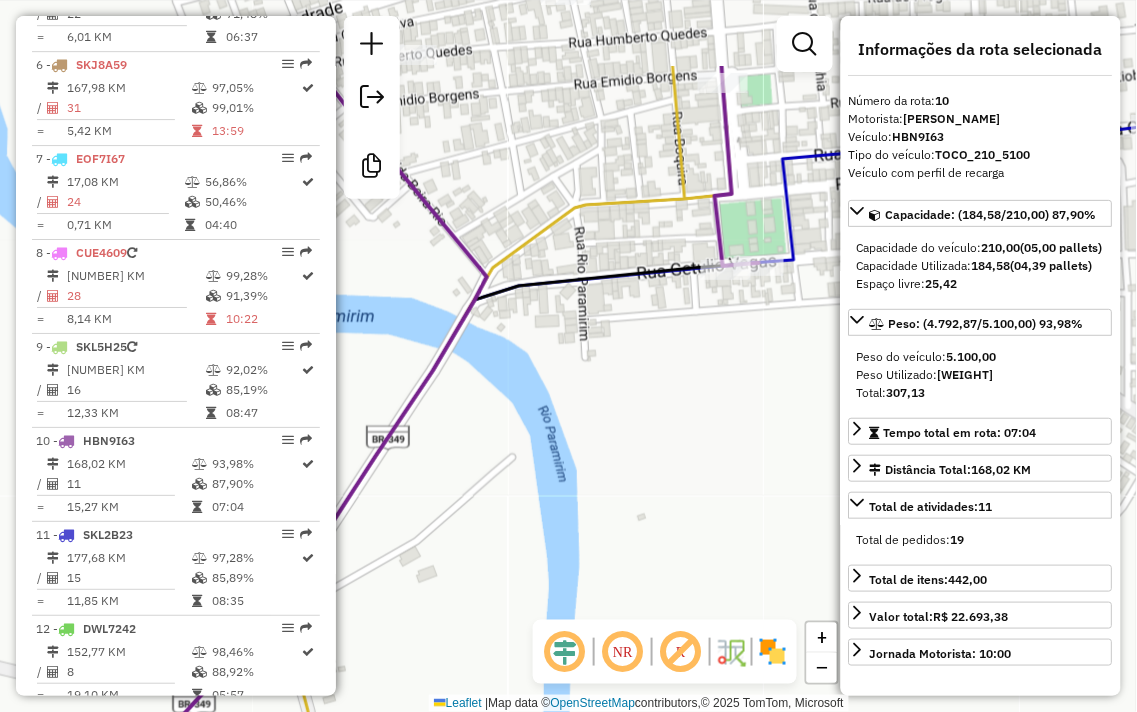 drag, startPoint x: 660, startPoint y: 401, endPoint x: 710, endPoint y: 471, distance: 86.023254 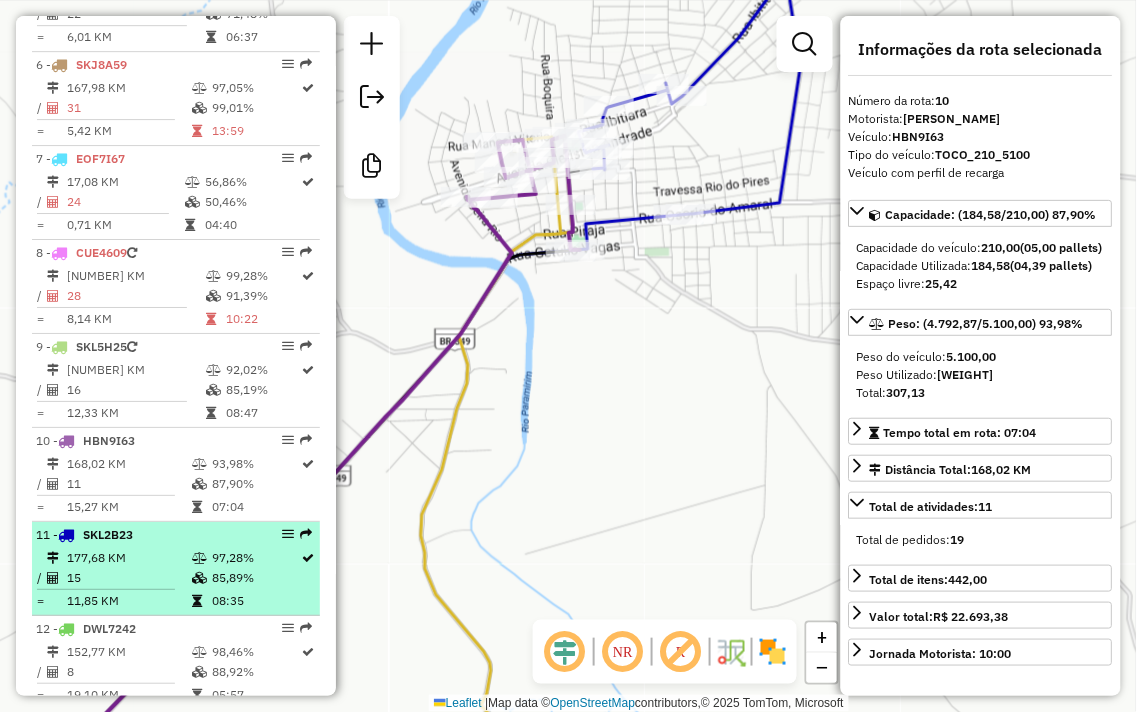 click on "[NUMBER] - [PLATE] [NUMBER] KM [PERCENTAGE]%  /  [NUMBER] [PERCENTAGE]%     =  [NUMBER] KM [TIME]" at bounding box center (176, 569) 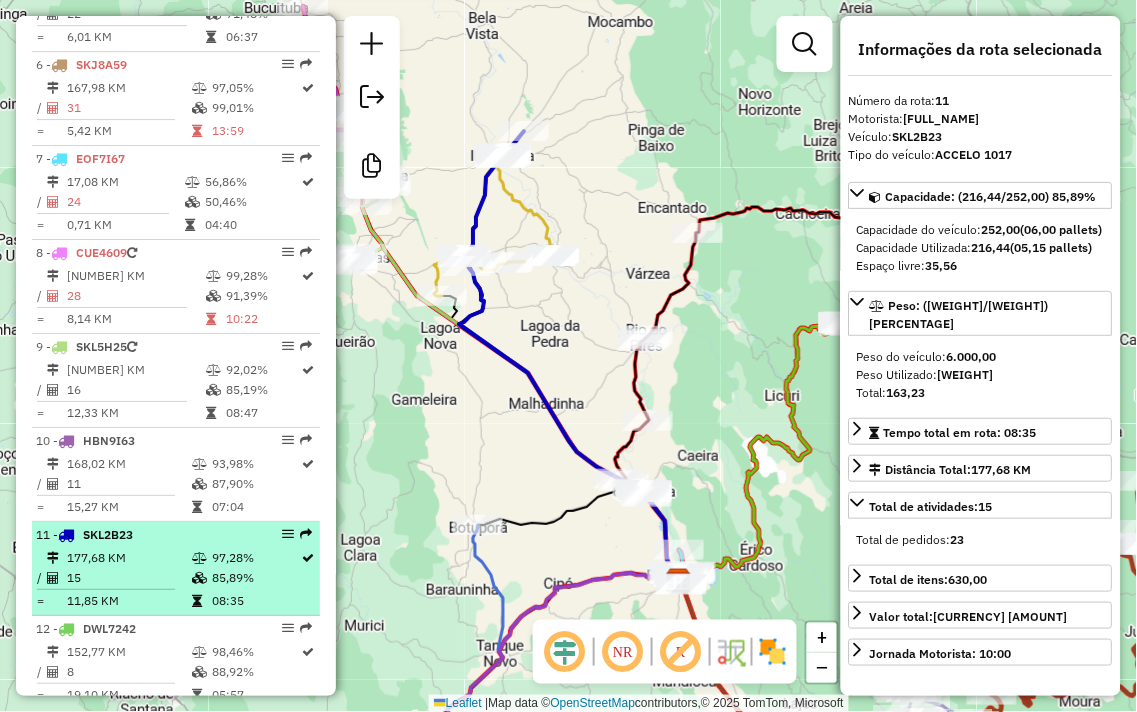 click at bounding box center (201, 558) 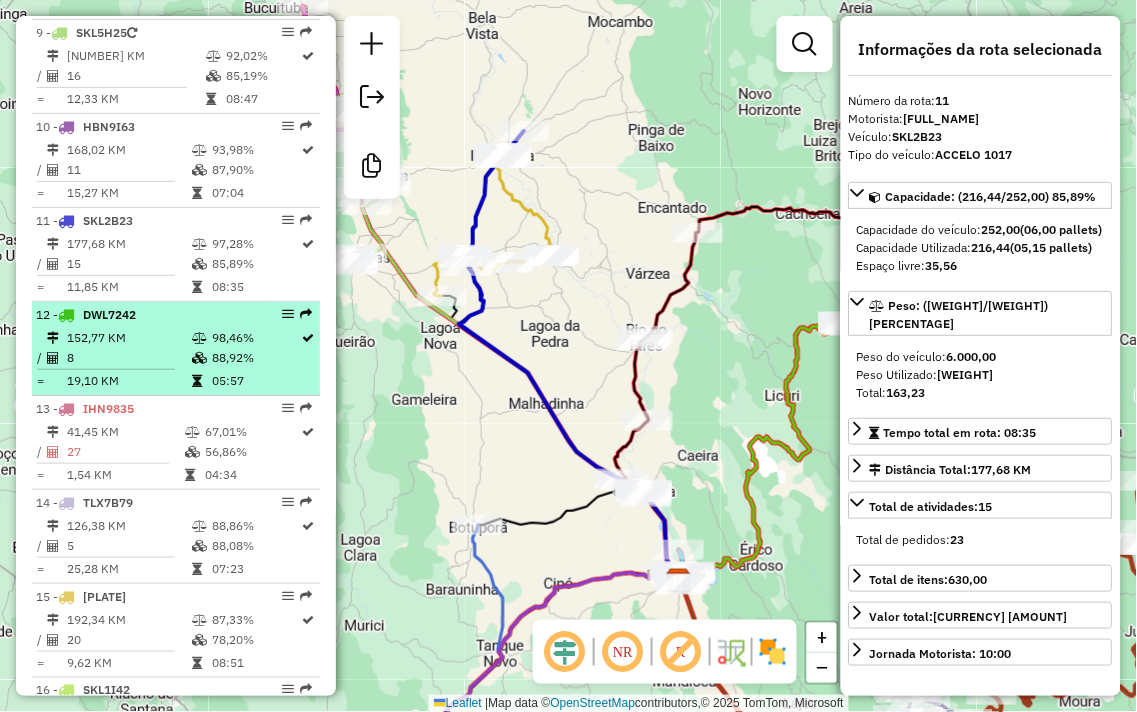 scroll, scrollTop: 1555, scrollLeft: 0, axis: vertical 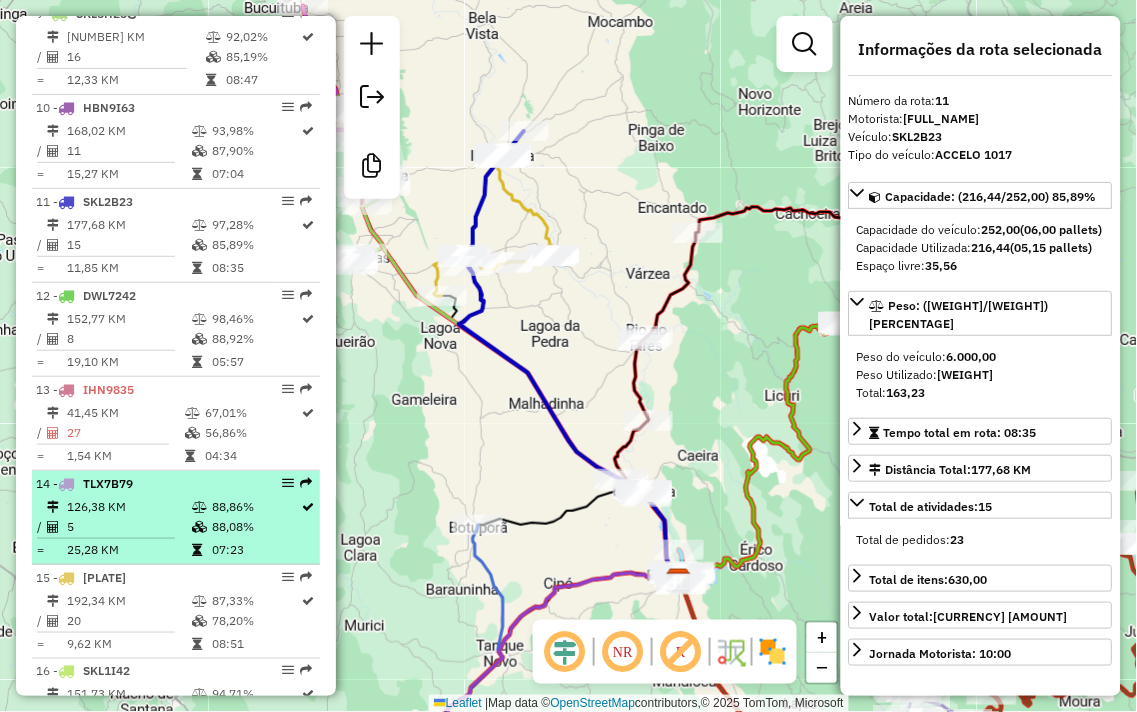click on "126,38 KM" at bounding box center [128, 507] 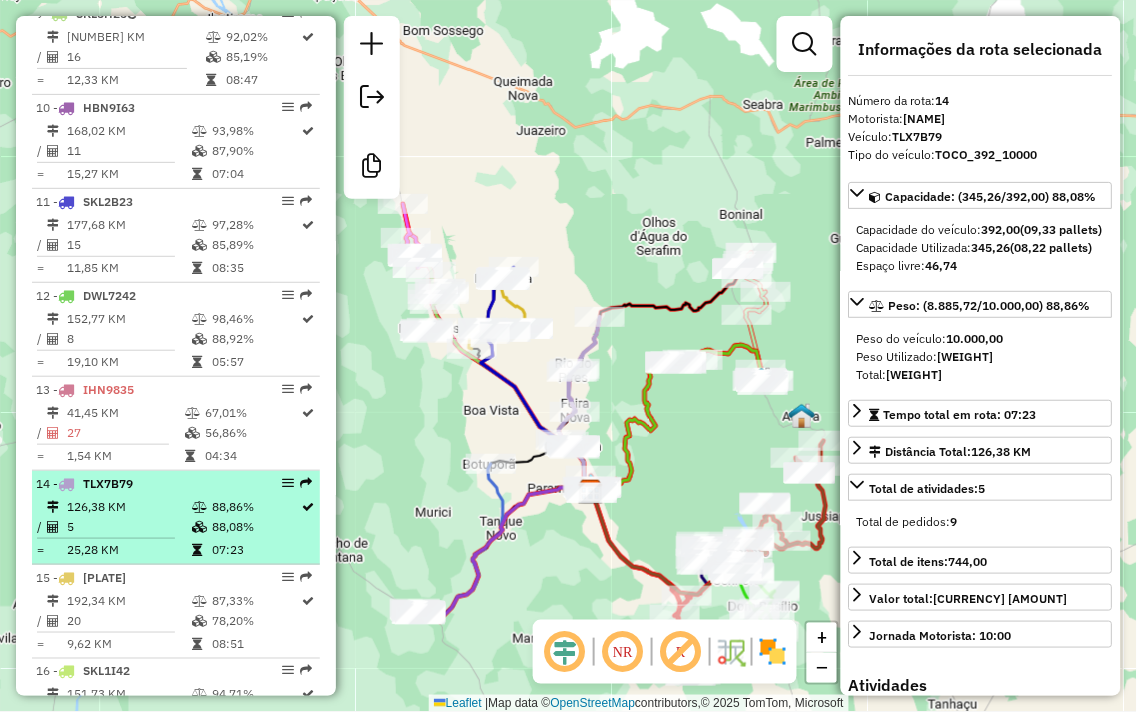 click on "[NUMBER] -     [PLATE] [DISTANCE] KM  [PERCENTAGE]%  /  [NUMBER]  [PERCENTAGE]%     =  [DISTANCE] KM  [TIME]" at bounding box center [176, 518] 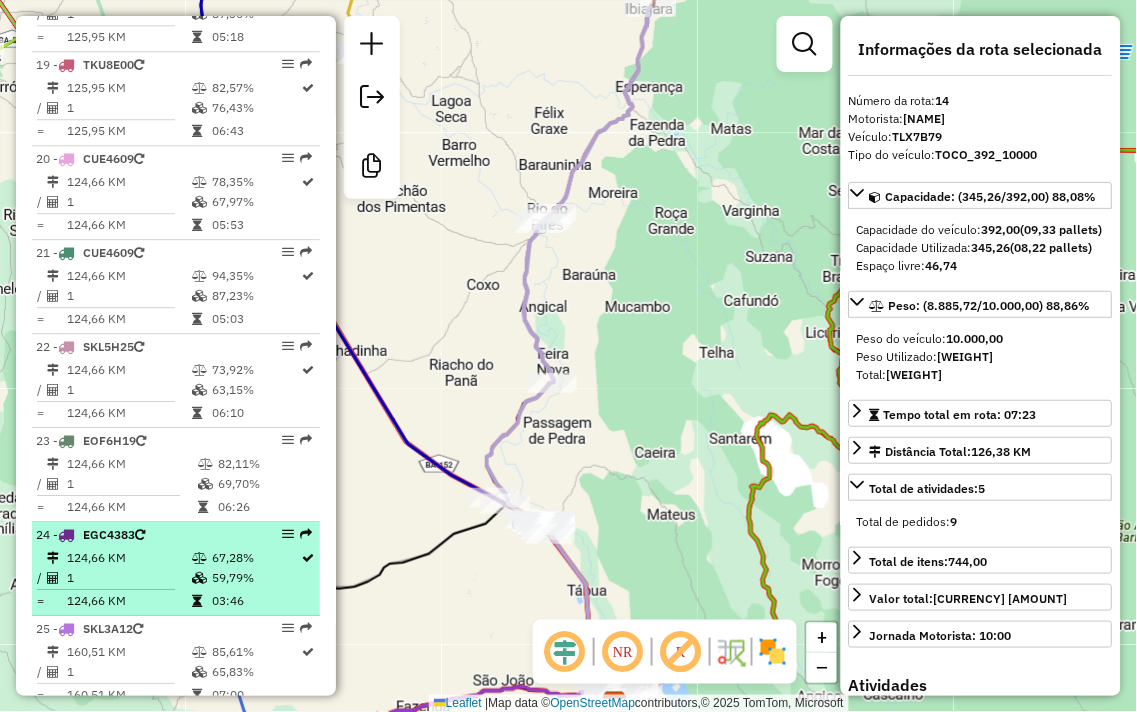 scroll, scrollTop: 2666, scrollLeft: 0, axis: vertical 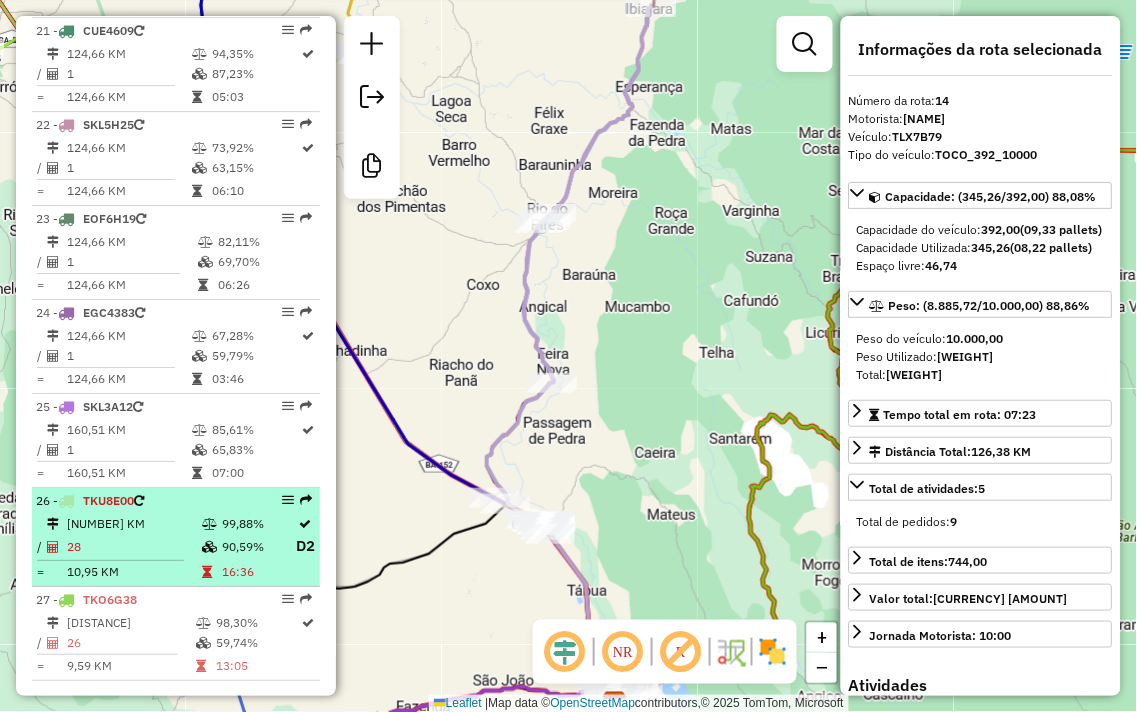 click at bounding box center (211, 524) 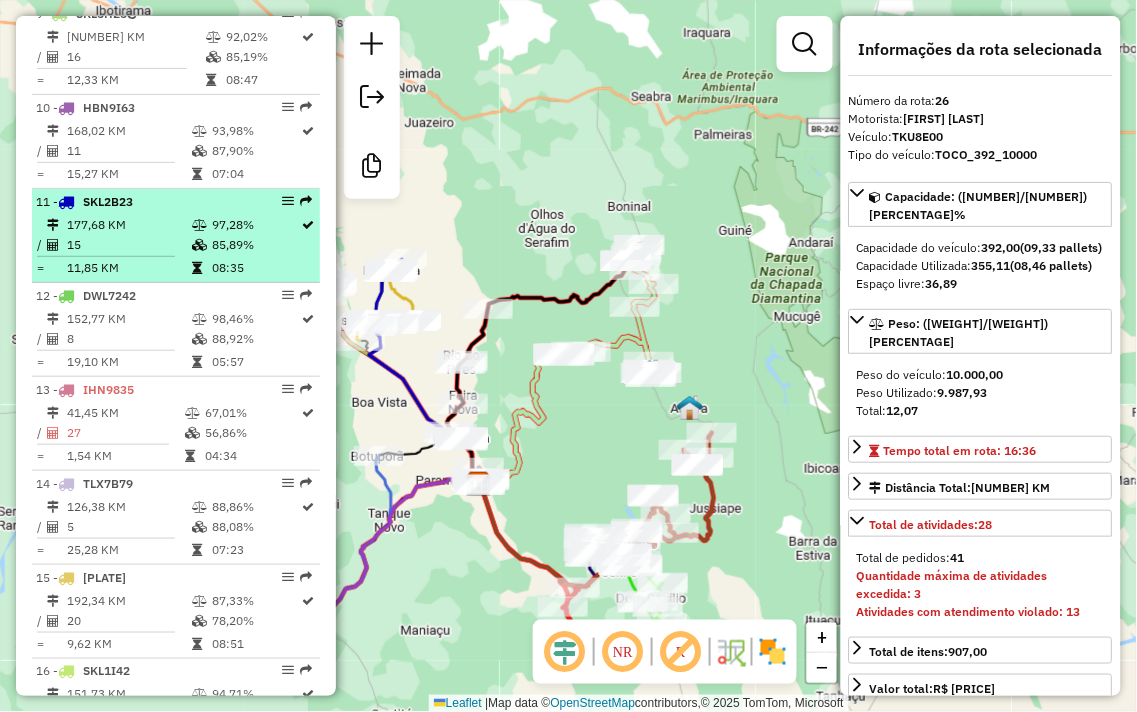 scroll, scrollTop: 1666, scrollLeft: 0, axis: vertical 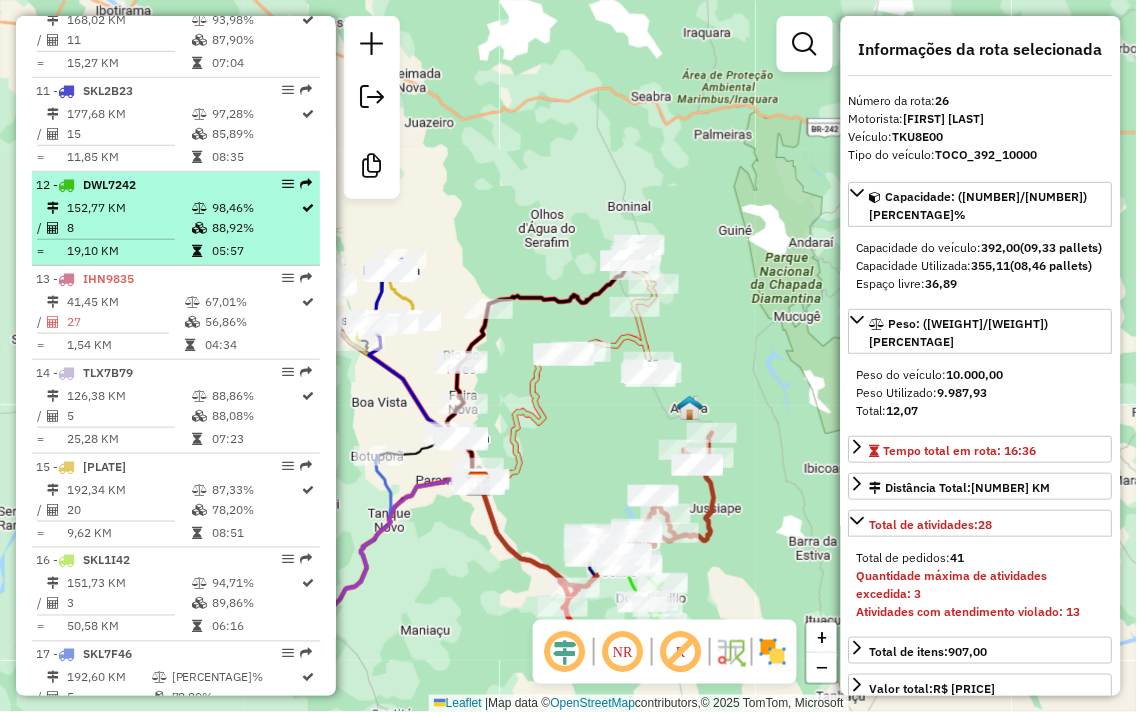 click on "8" at bounding box center (128, 228) 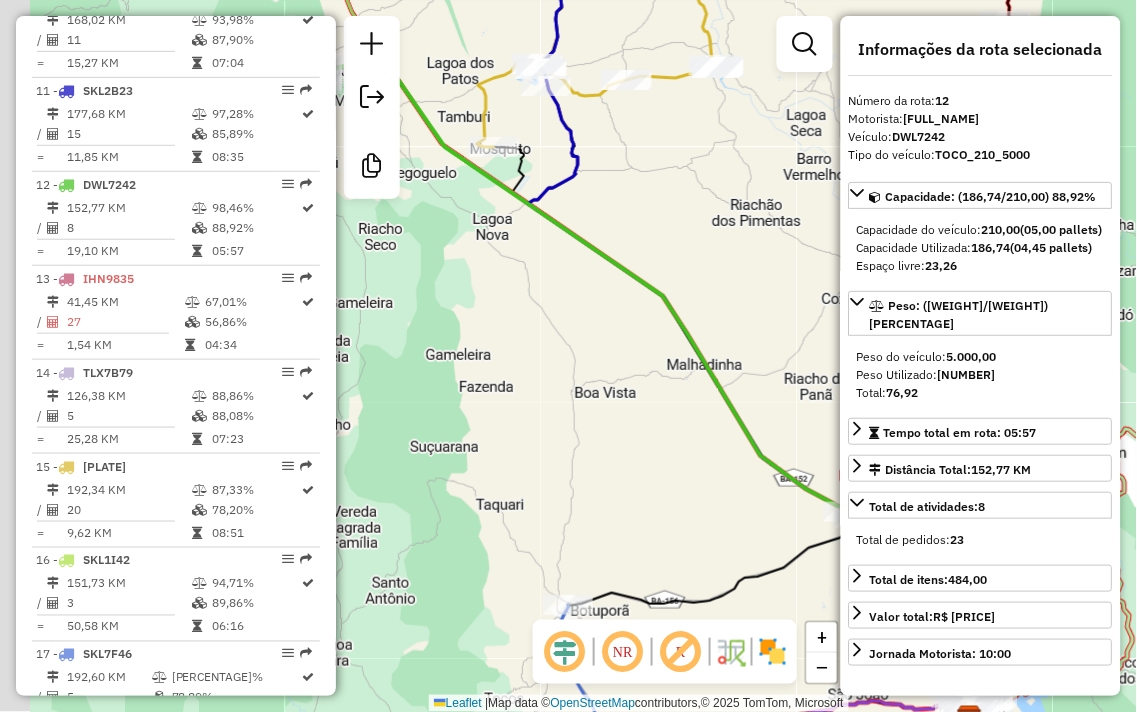 drag, startPoint x: 524, startPoint y: 300, endPoint x: 586, endPoint y: 327, distance: 67.62396 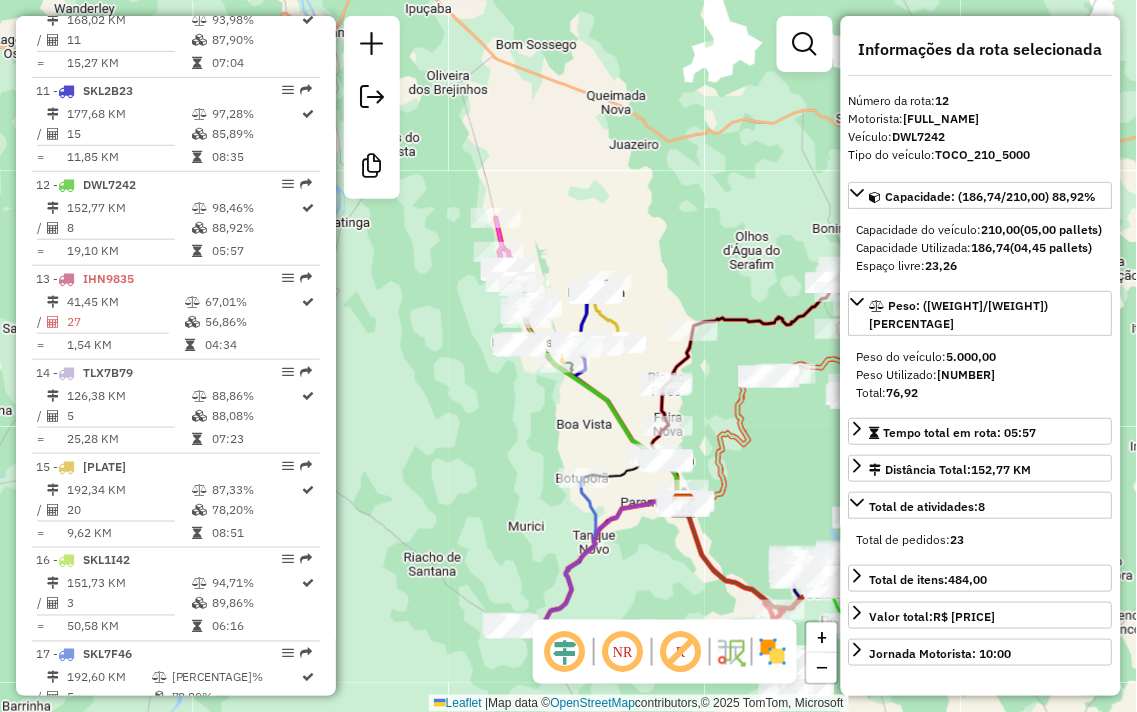 drag, startPoint x: 572, startPoint y: 465, endPoint x: 564, endPoint y: 355, distance: 110.29053 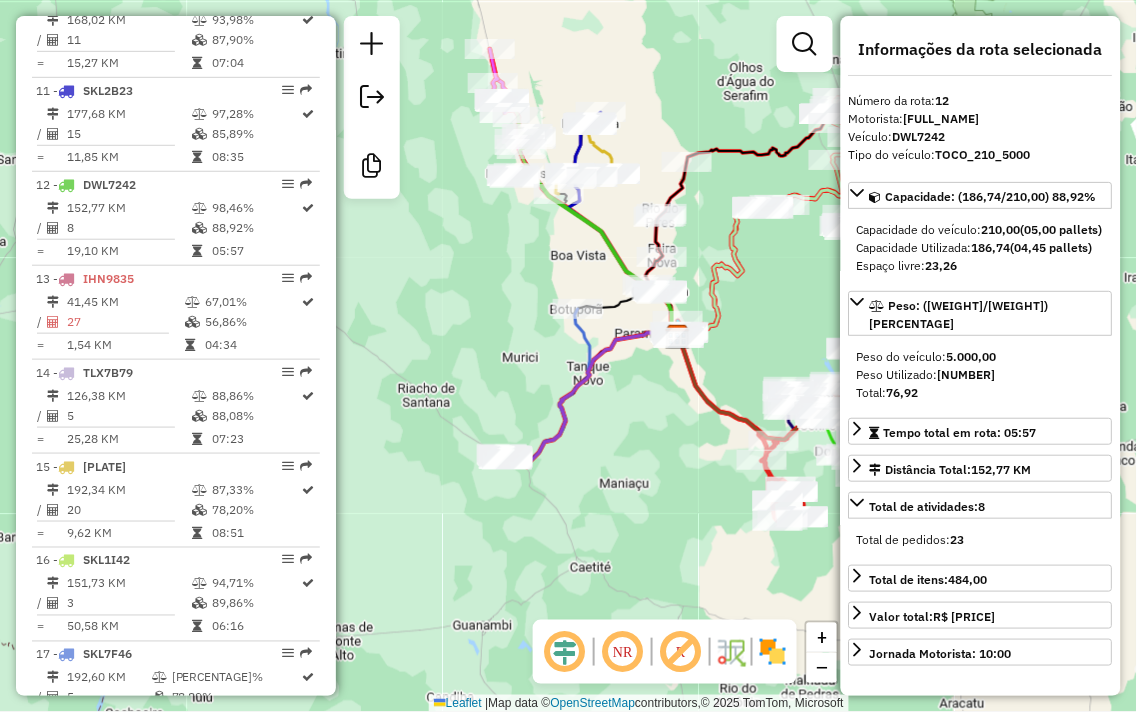 drag, startPoint x: 531, startPoint y: 457, endPoint x: 532, endPoint y: 363, distance: 94.00532 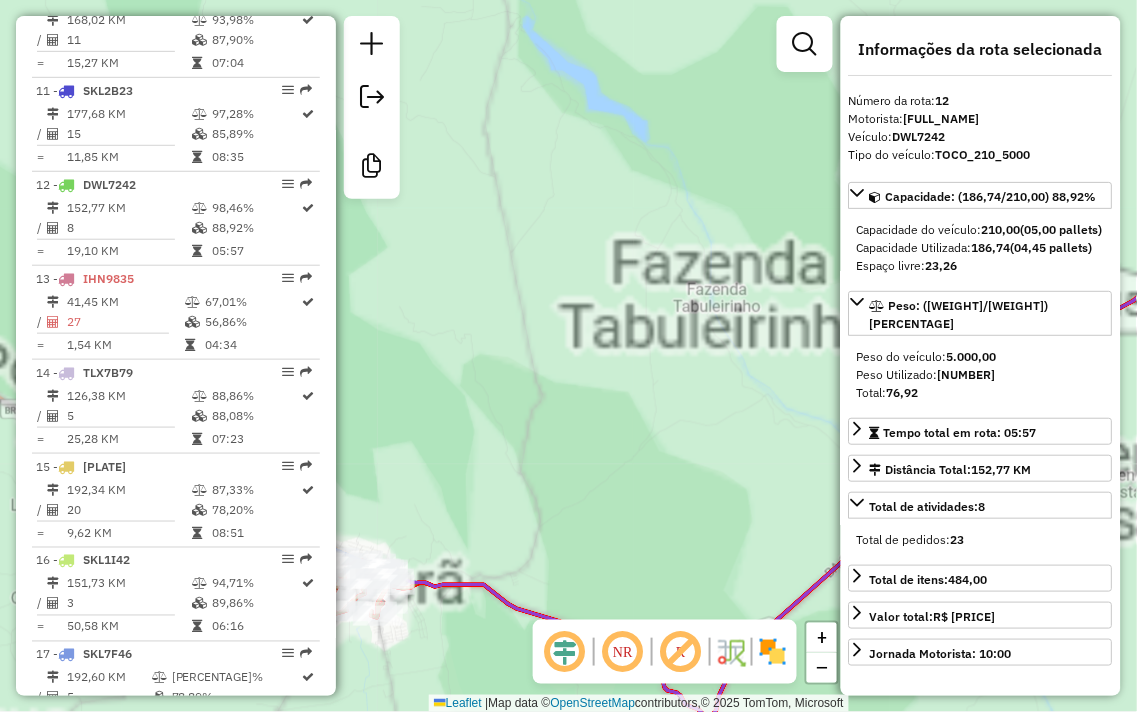 drag, startPoint x: 524, startPoint y: 412, endPoint x: 766, endPoint y: 92, distance: 401.2032 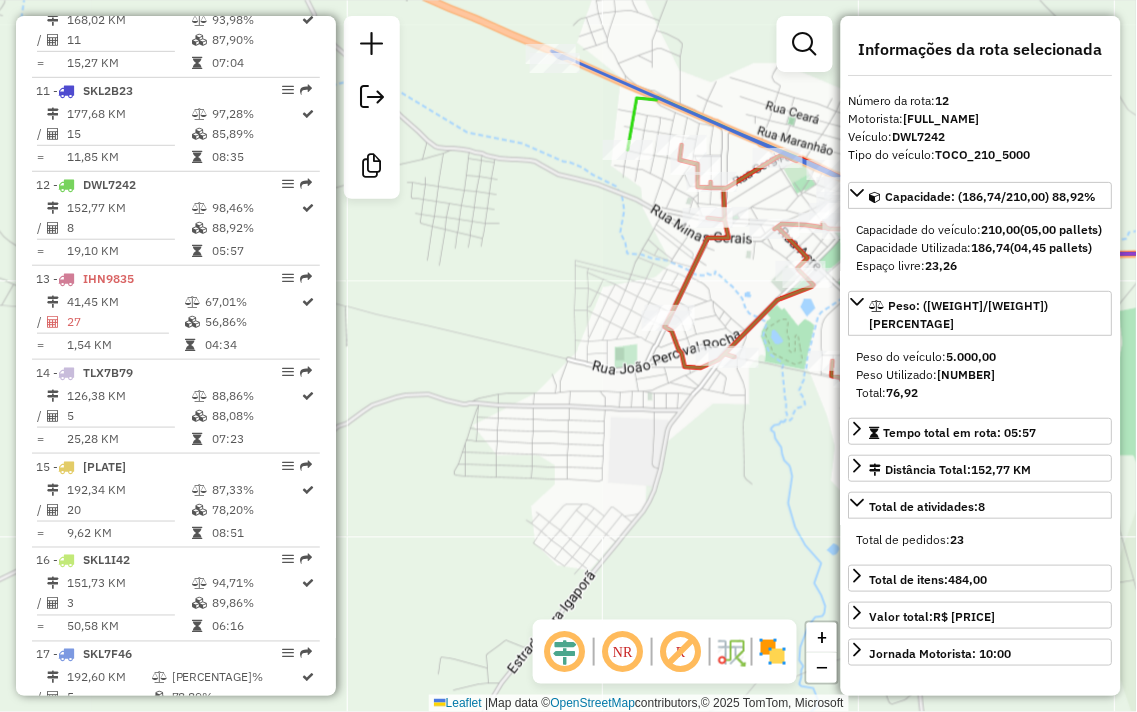 drag, startPoint x: 620, startPoint y: 251, endPoint x: 355, endPoint y: 291, distance: 268.00186 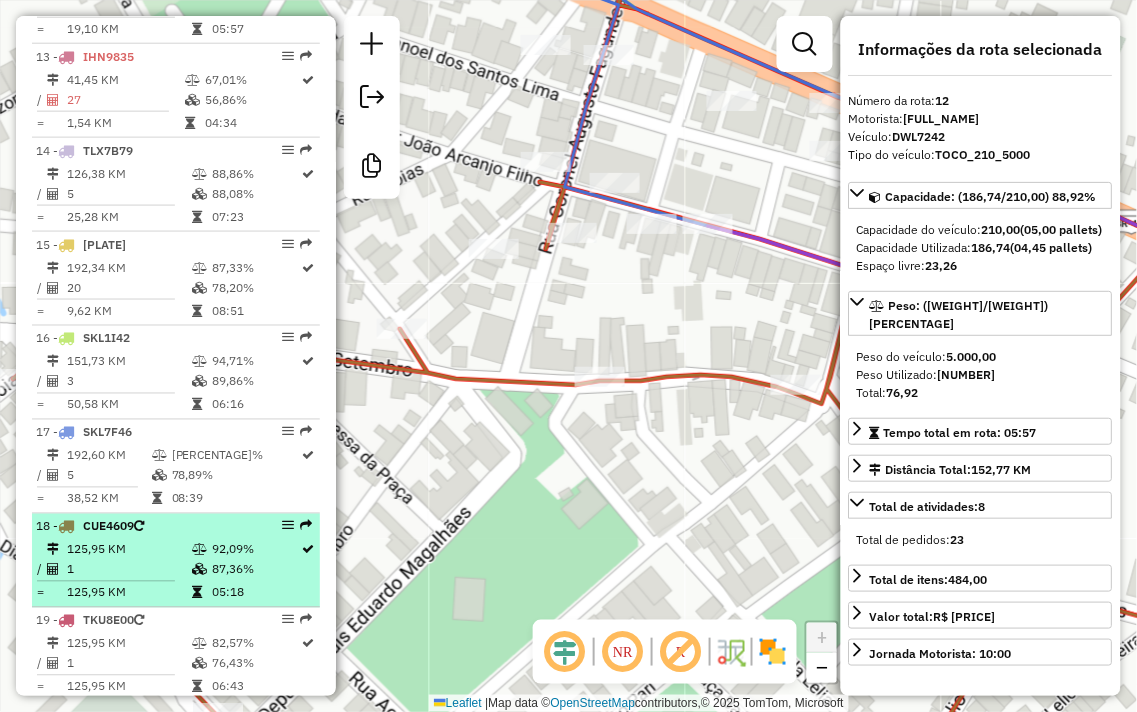 scroll, scrollTop: 2000, scrollLeft: 0, axis: vertical 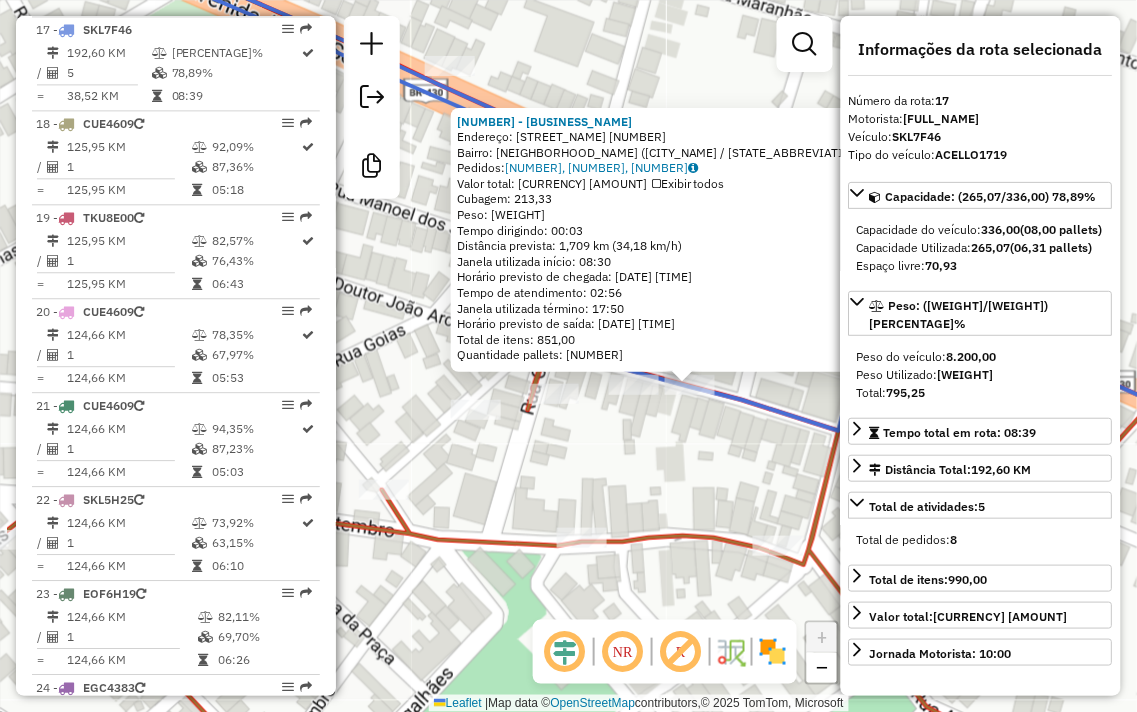 drag, startPoint x: 497, startPoint y: 425, endPoint x: 618, endPoint y: 453, distance: 124.197426 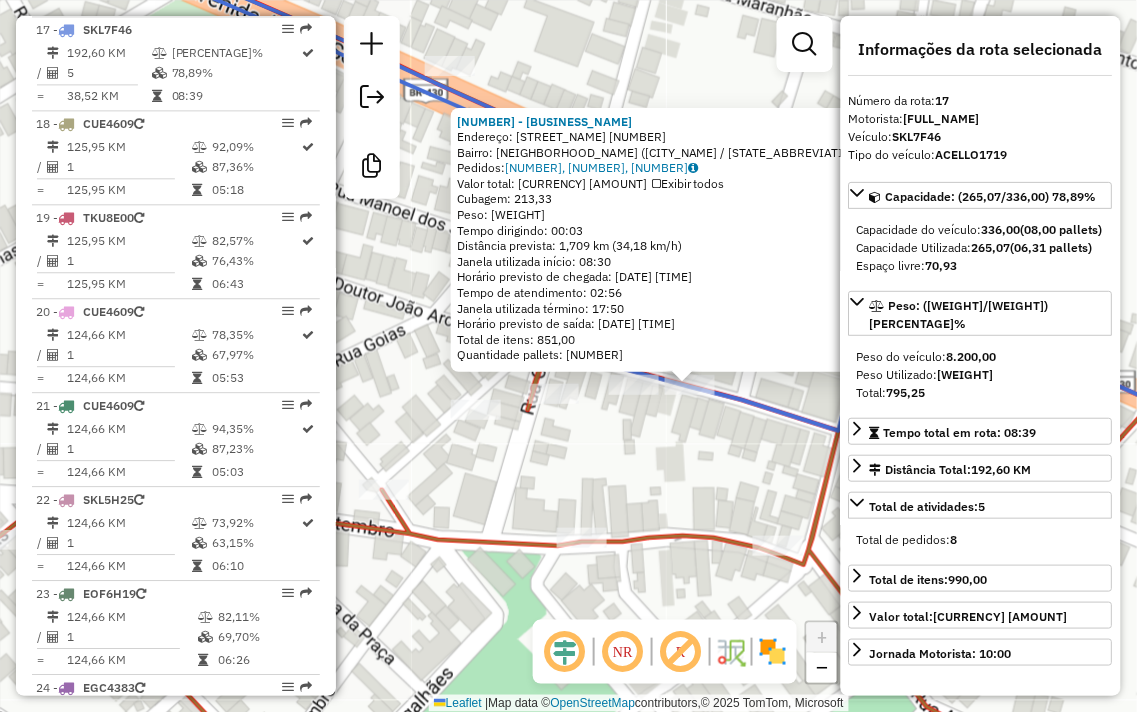 click on "[NUMBER] - [NAME]  Endereço:  [STREET] [NUMBER]   Bairro: [NEIGHBORHOOD] ([CITY] / [STATE])   Pedidos:  [ORDER_IDS]   Valor total: [CURRENCY] [AMOUNT]   Exibir todos   Cubagem: [CUBAGE]  Peso: [WEIGHT]  Tempo dirigindo: [TIME]   Distância prevista: [DISTANCE] km ([SPEED] km/h)   Janela utilizada início: [TIME]   Horário previsto de chegada: [DATE] [TIME]   Tempo de atendimento: [TIME]   Janela utilizada término: [TIME]   Horário previsto de saída: [DATE] [TIME]   Total de itens: [ITEMS]   Quantidade pallets: [PALLETS]  × Janela de atendimento Grade de atendimento Capacidade Transportadoras Veículos Cliente Pedidos  Rotas Selecione os dias de semana para filtrar as janelas de atendimento  Seg   Ter   Qua   Qui   Sex   Sáb   Dom  Informe o período da janela de atendimento: De: Até:  Filtrar exatamente a janela do cliente  Considerar janela de atendimento padrão  Selecione os dias de semana para filtrar as grades de atendimento  Seg   Ter   Qua   Qui   Sex   Sáb   Dom   Peso mínimo:   De:  De:" 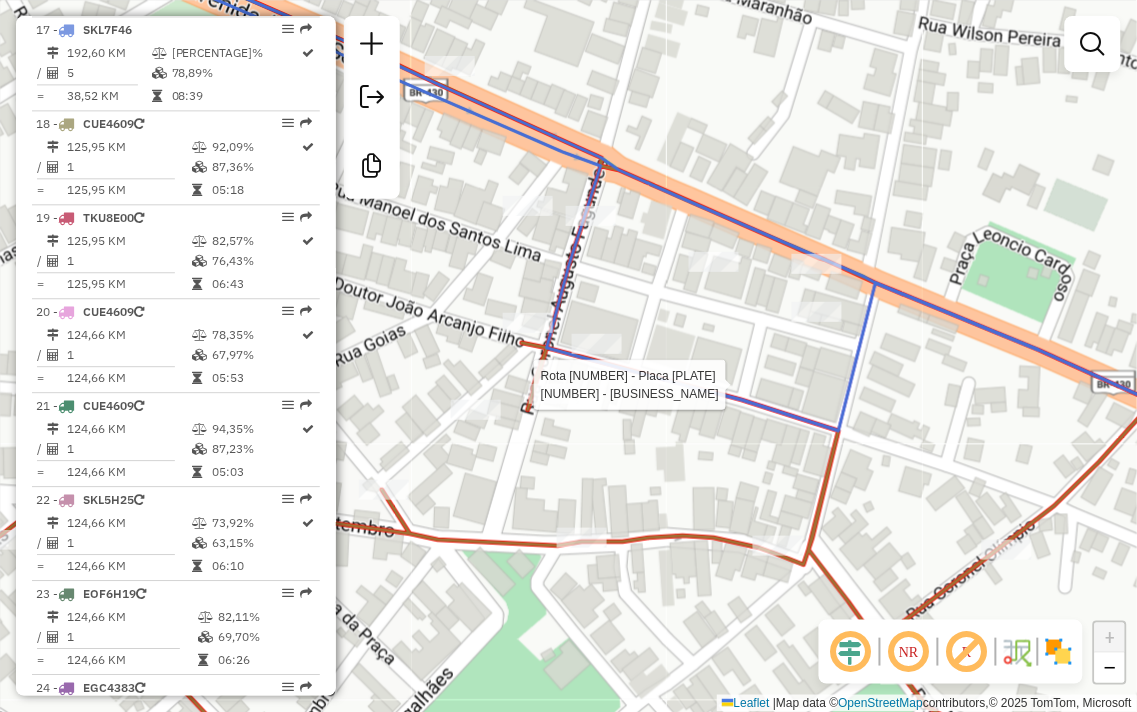 select on "**********" 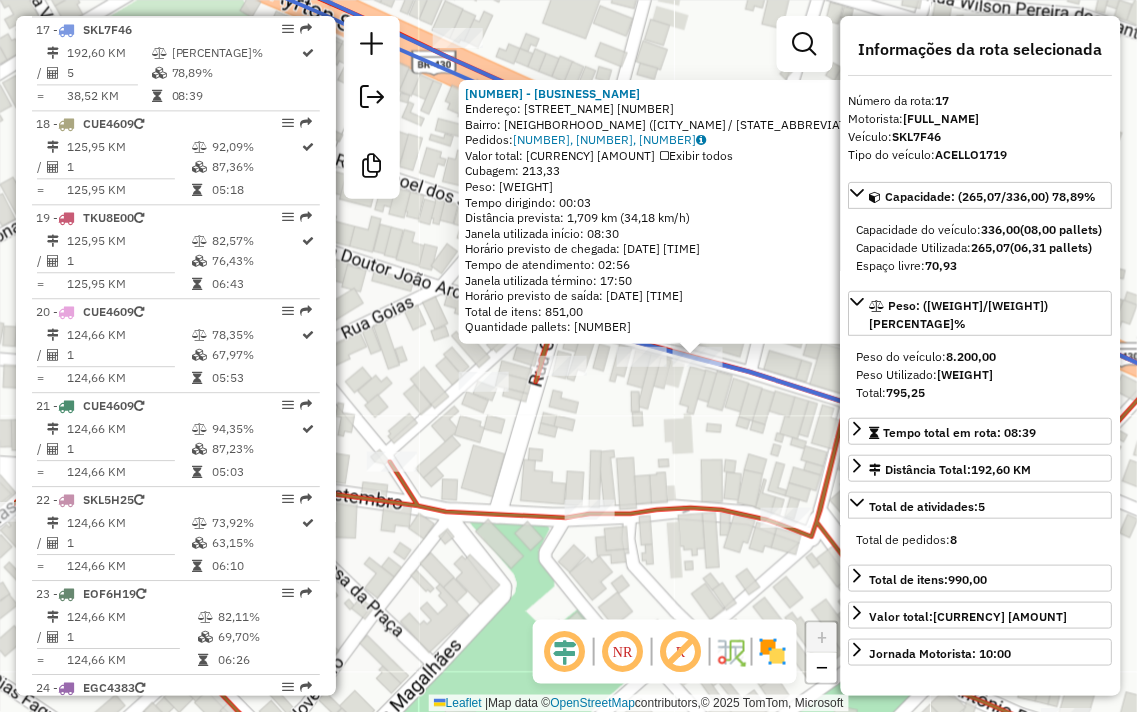 drag, startPoint x: 493, startPoint y: 471, endPoint x: 621, endPoint y: 471, distance: 128 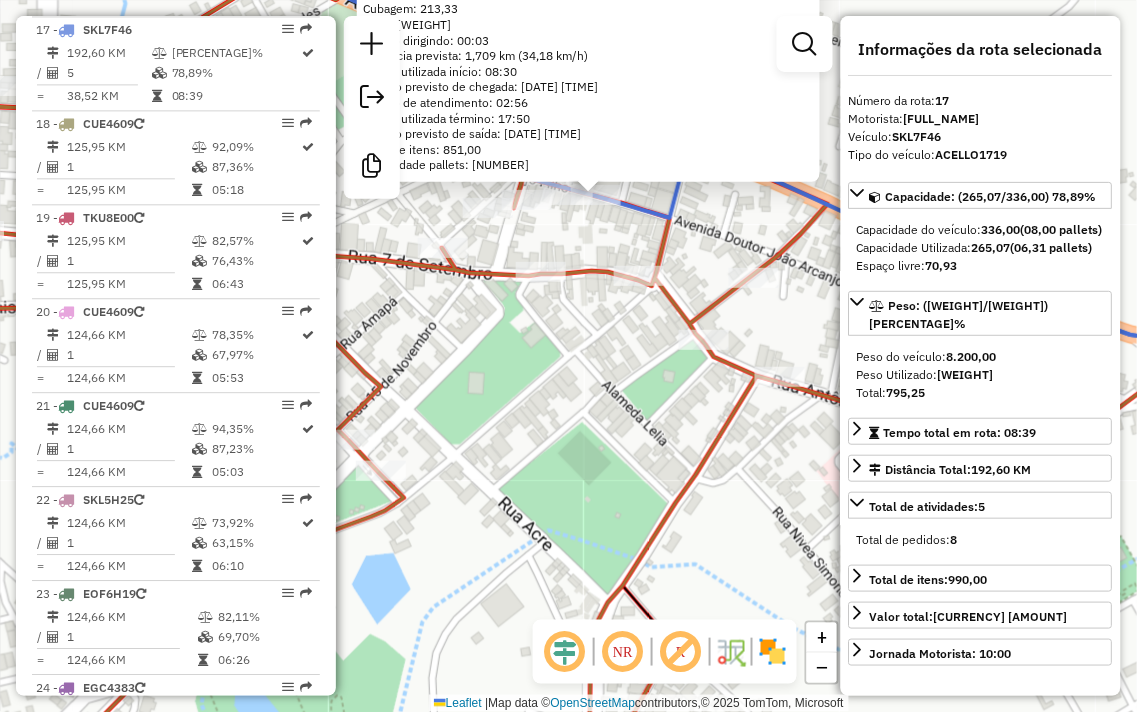 drag, startPoint x: 558, startPoint y: 356, endPoint x: 565, endPoint y: 342, distance: 15.652476 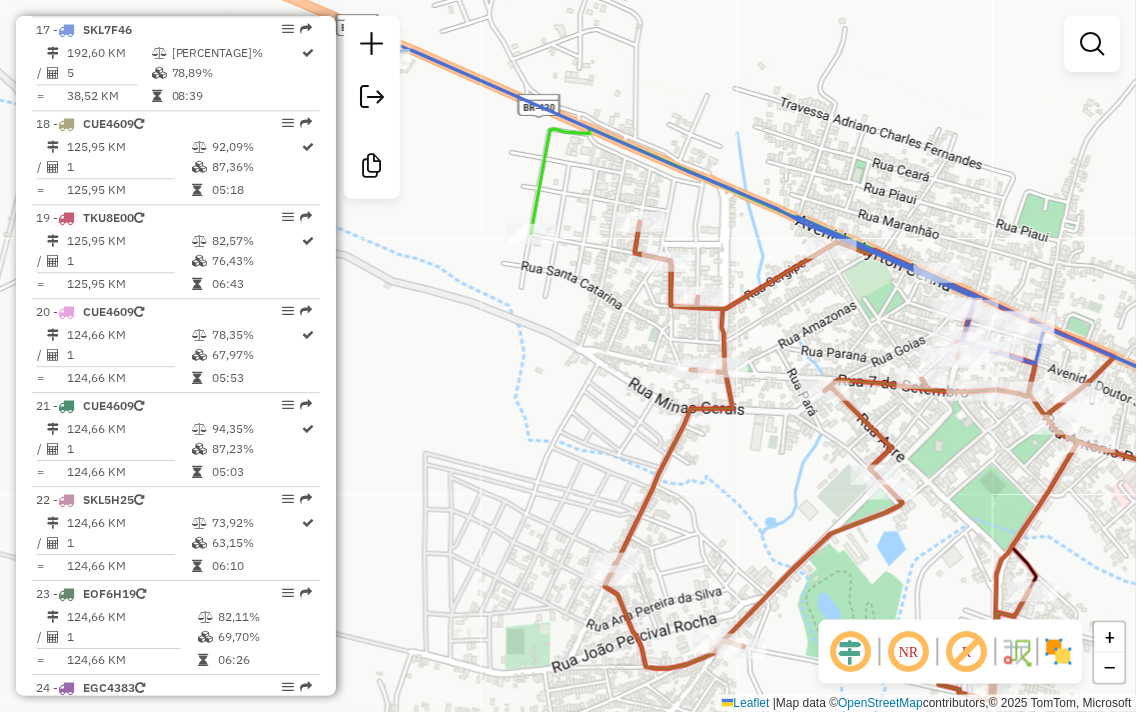 drag, startPoint x: 643, startPoint y: 73, endPoint x: 1035, endPoint y: 190, distance: 409.088 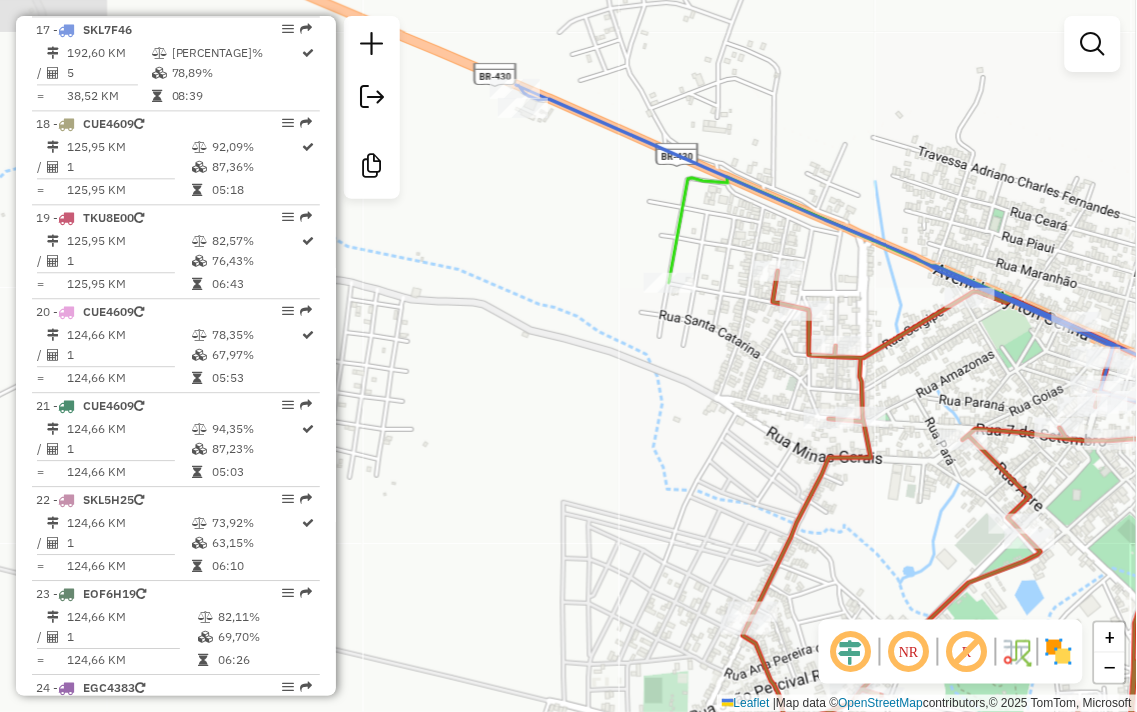 drag, startPoint x: 558, startPoint y: 316, endPoint x: 665, endPoint y: 381, distance: 125.19585 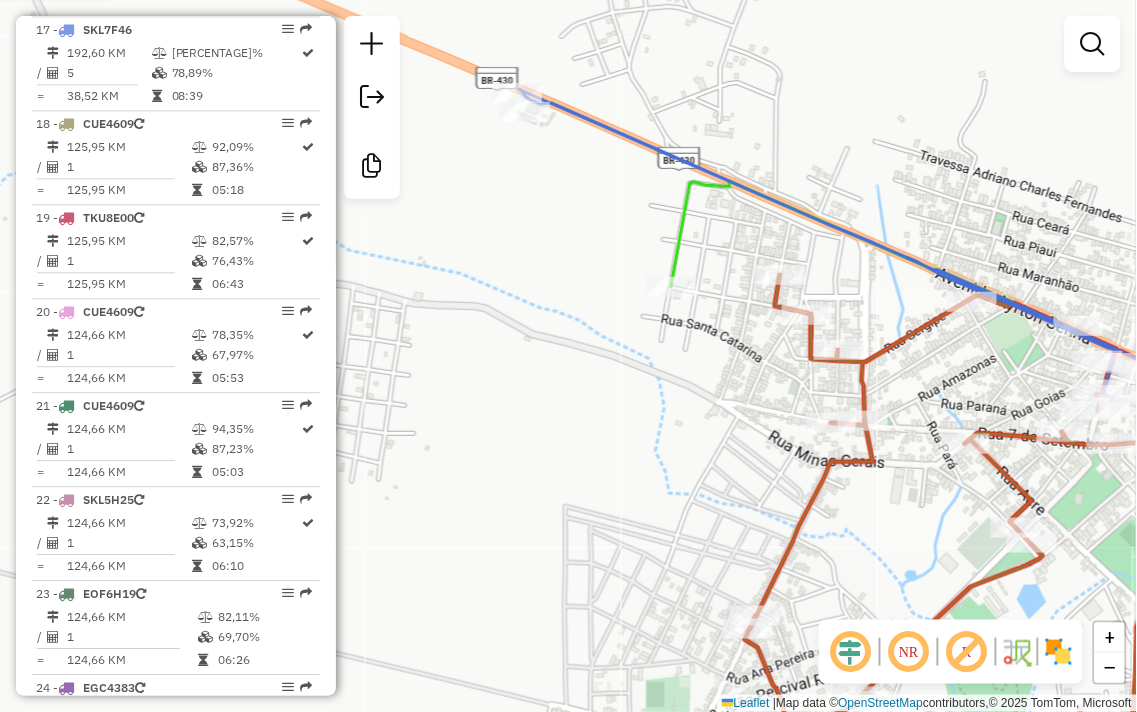 drag, startPoint x: 901, startPoint y: 177, endPoint x: 673, endPoint y: 147, distance: 229.96521 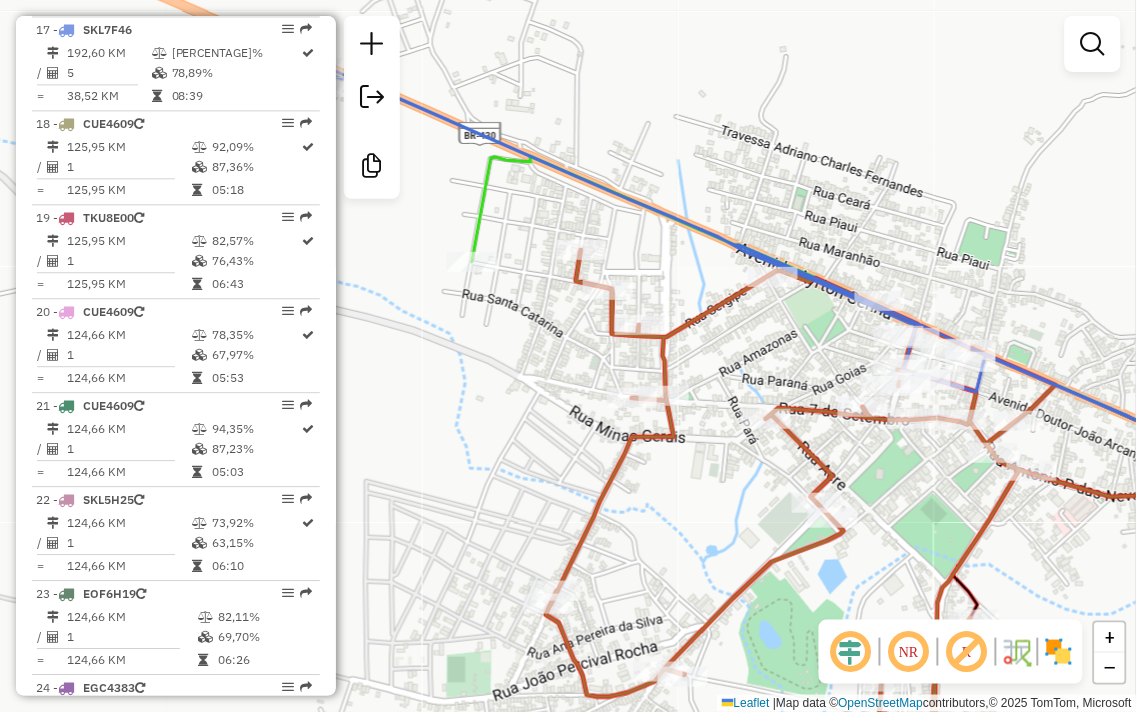 drag, startPoint x: 670, startPoint y: 164, endPoint x: 1124, endPoint y: 285, distance: 469.84784 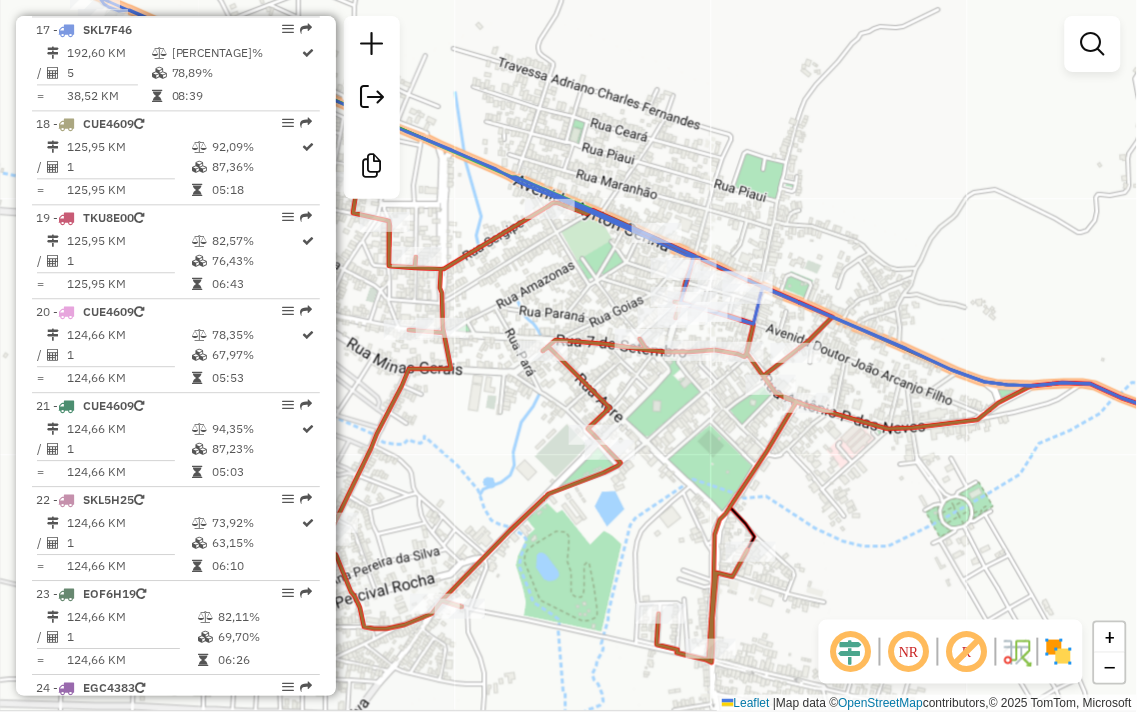 drag, startPoint x: 724, startPoint y: 244, endPoint x: 763, endPoint y: 194, distance: 63.411354 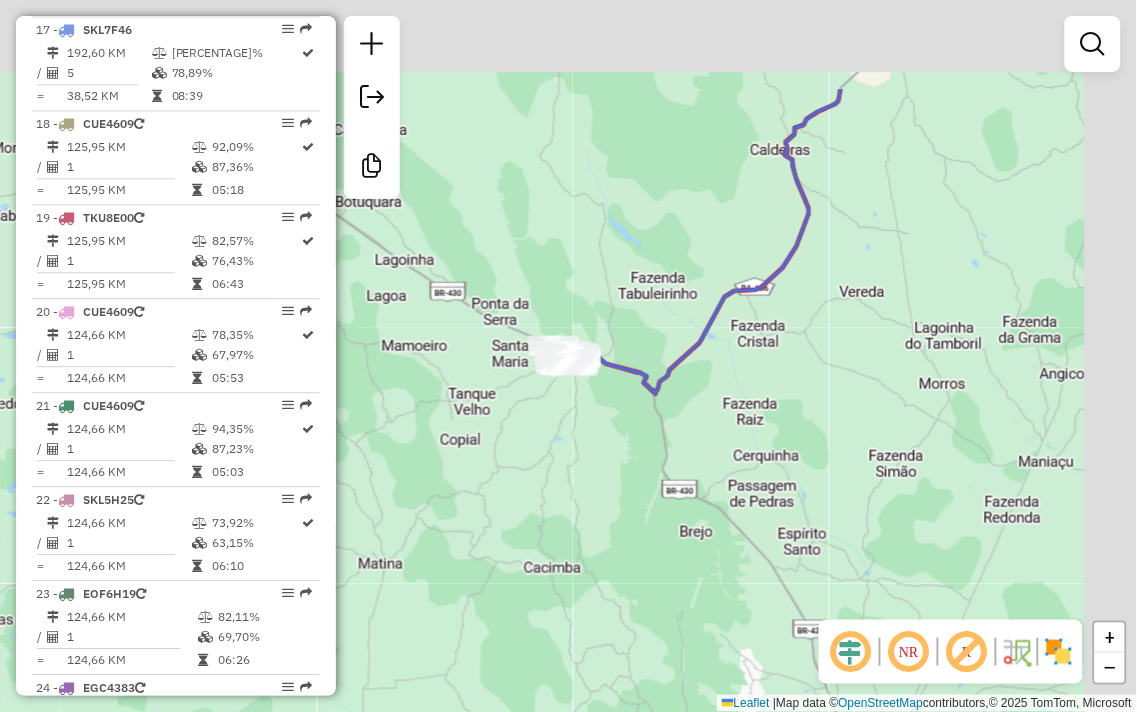 drag, startPoint x: 725, startPoint y: 125, endPoint x: 590, endPoint y: 416, distance: 320.78964 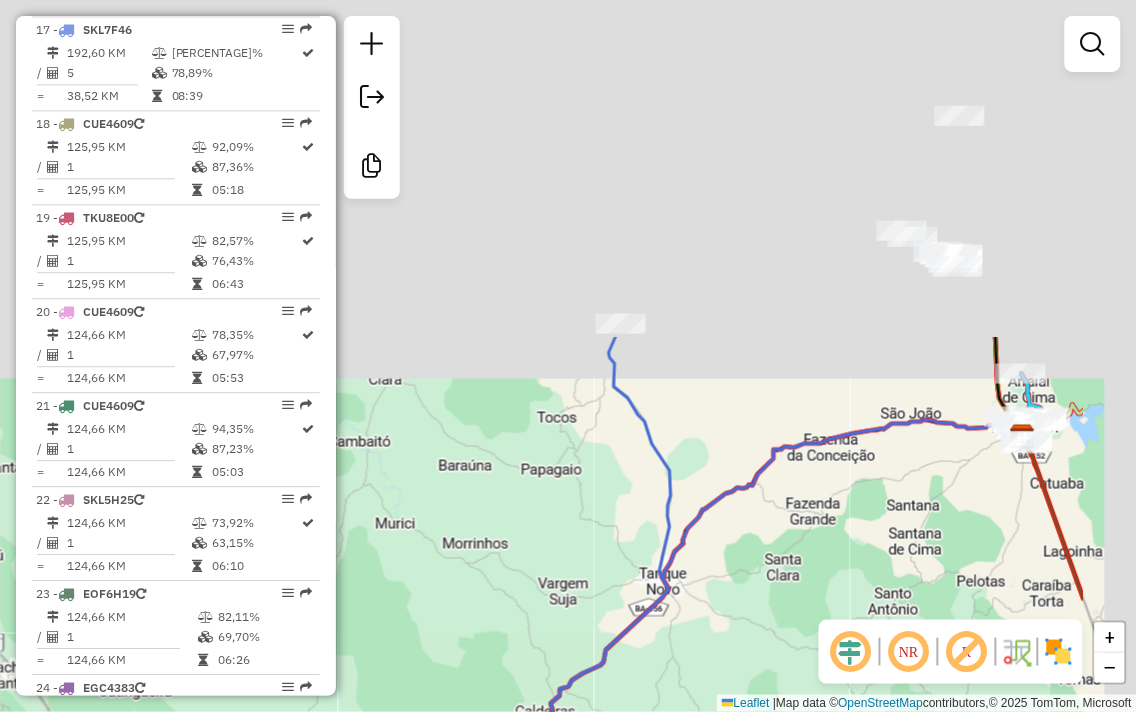 drag, startPoint x: 651, startPoint y: 281, endPoint x: 511, endPoint y: 650, distance: 394.66568 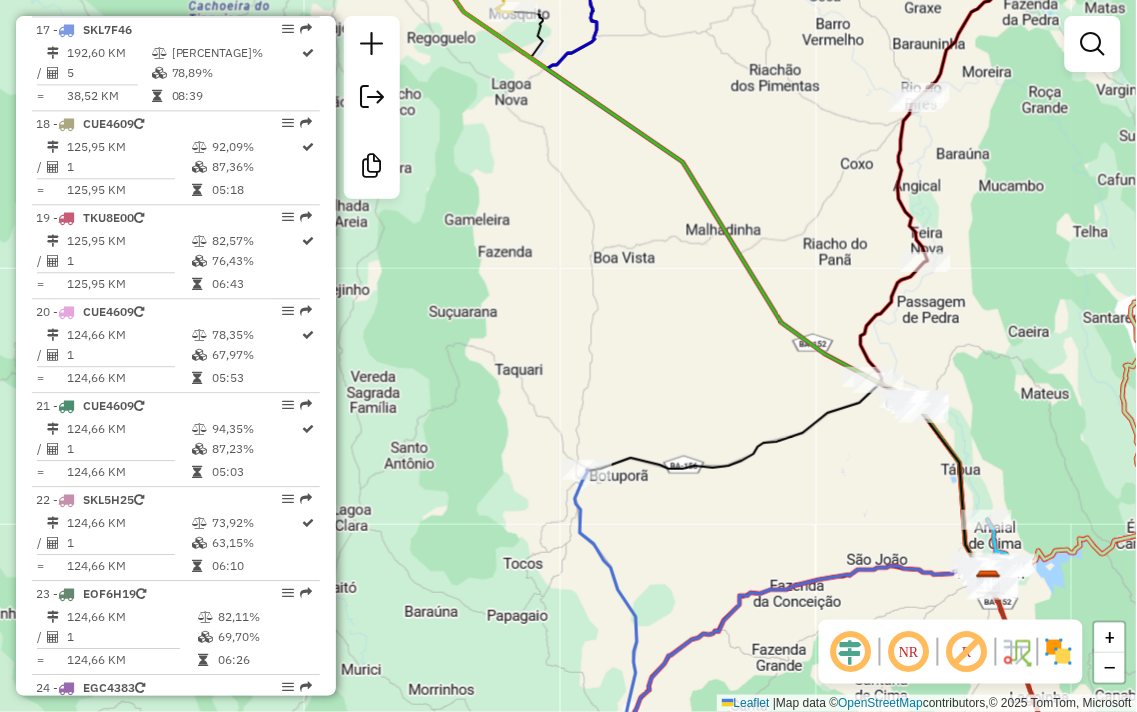 drag, startPoint x: 682, startPoint y: 587, endPoint x: 782, endPoint y: 255, distance: 346.73334 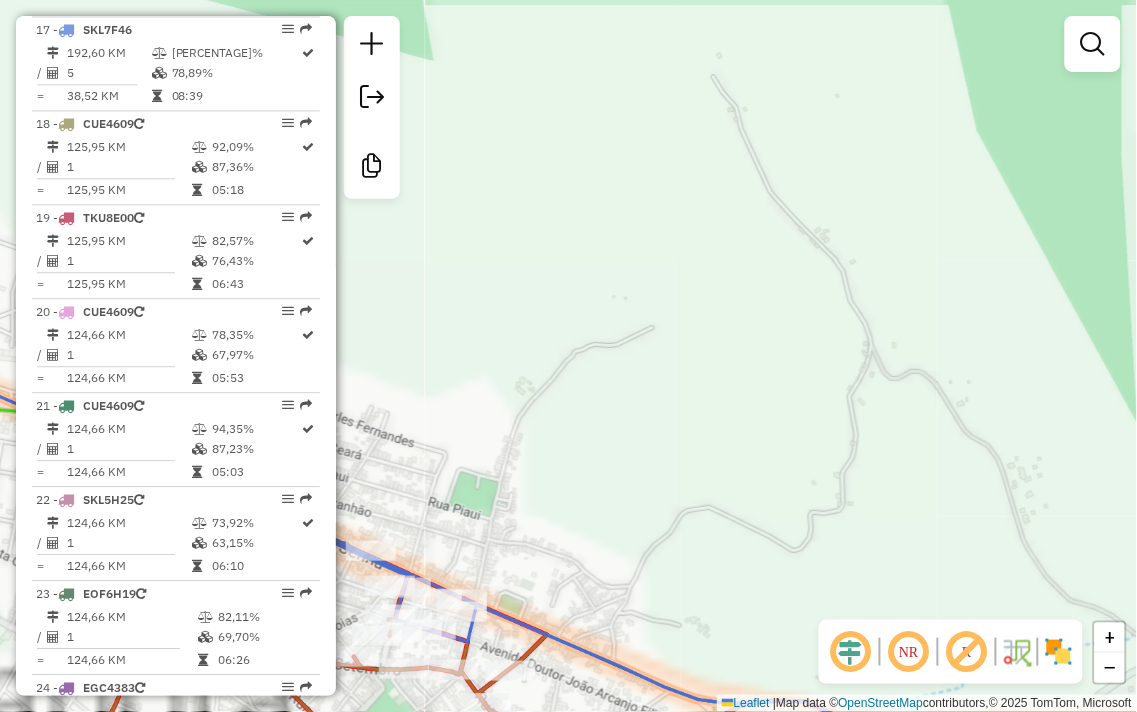 drag, startPoint x: 532, startPoint y: 510, endPoint x: 651, endPoint y: 501, distance: 119.33985 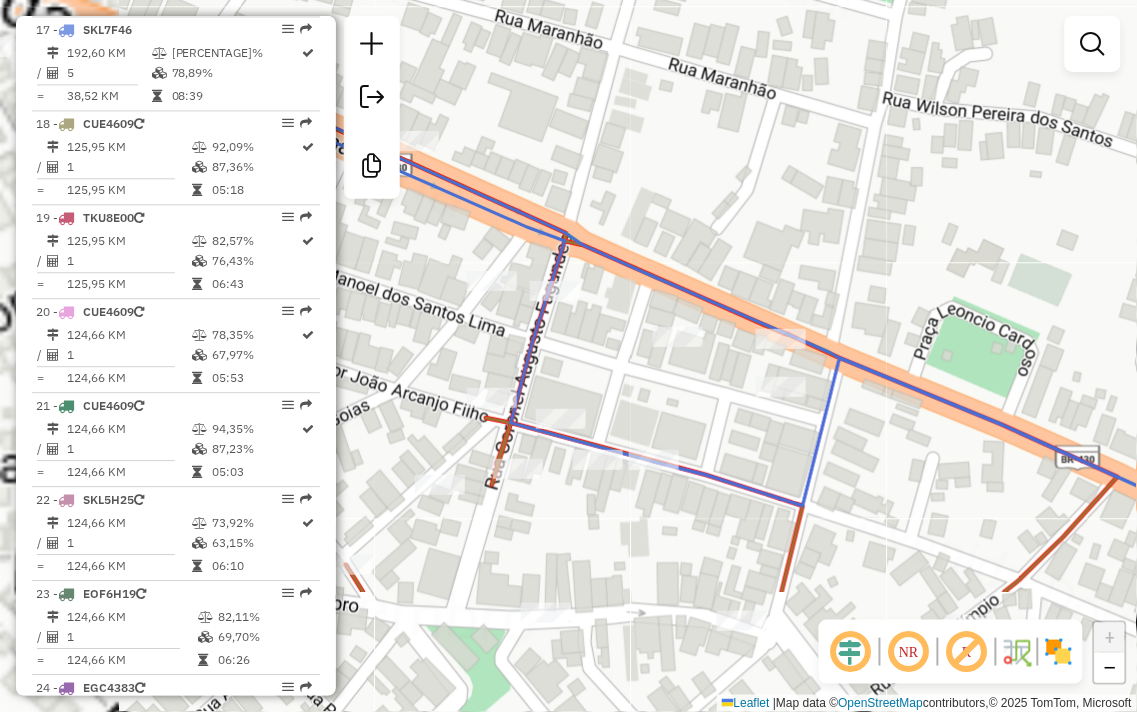 drag, startPoint x: 893, startPoint y: 354, endPoint x: 1136, endPoint y: 225, distance: 275.11816 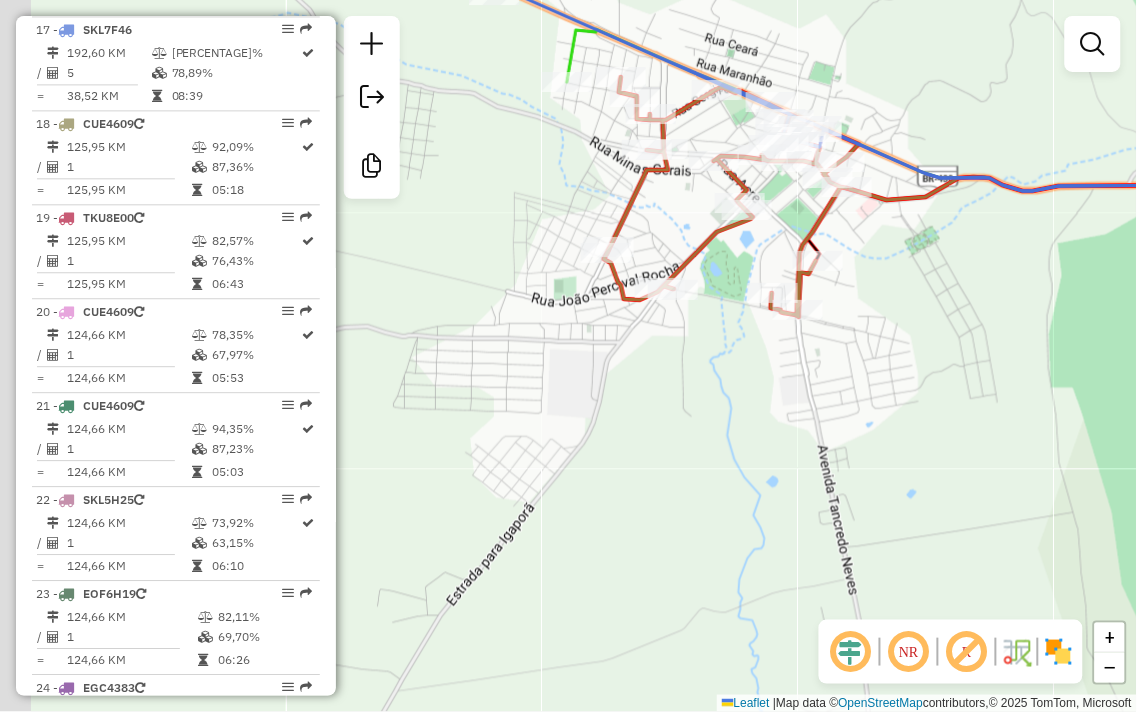 drag, startPoint x: 446, startPoint y: 85, endPoint x: 603, endPoint y: 45, distance: 162.01543 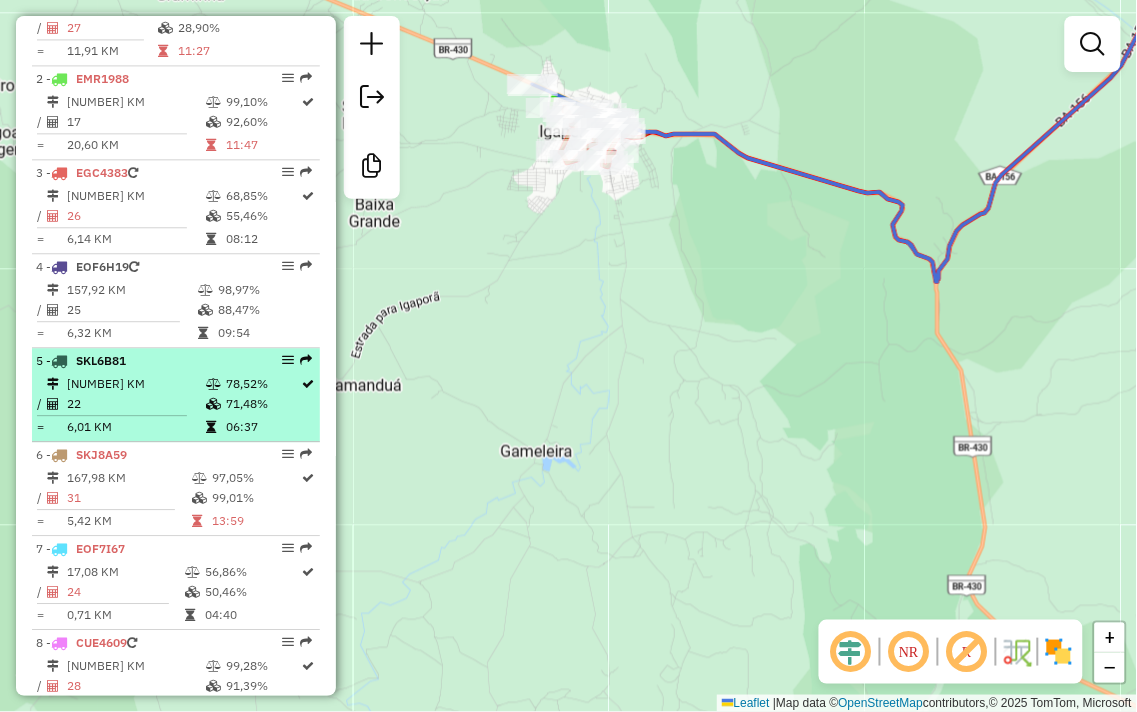 scroll, scrollTop: 735, scrollLeft: 0, axis: vertical 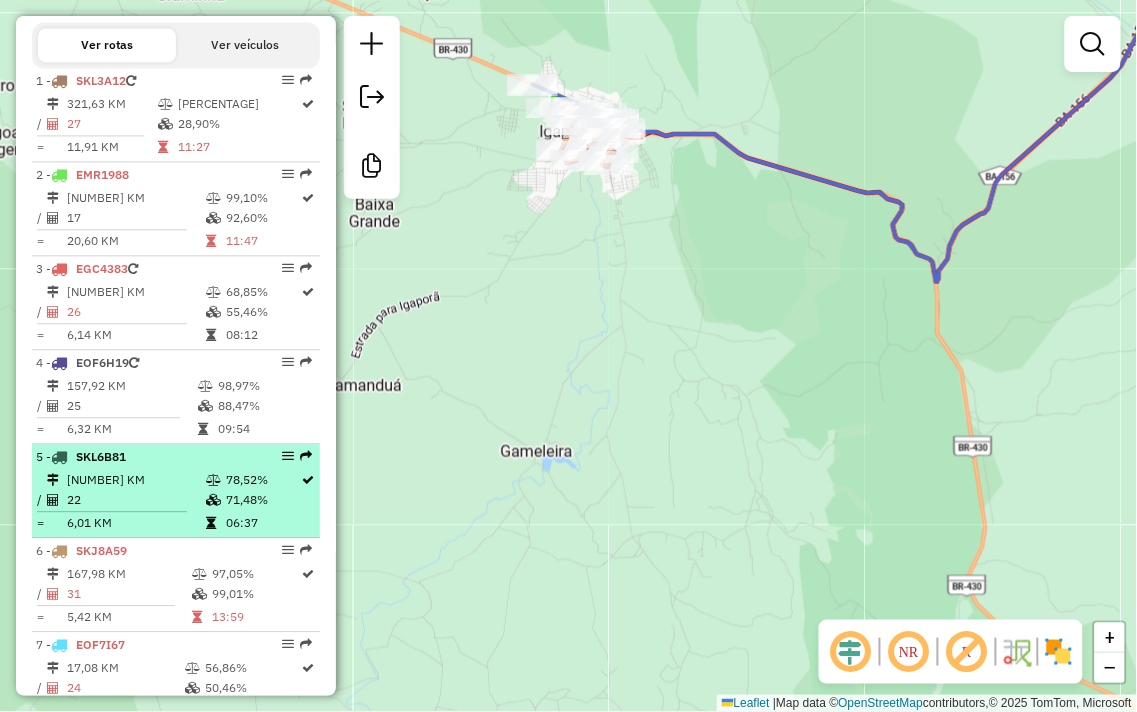click at bounding box center [215, 199] 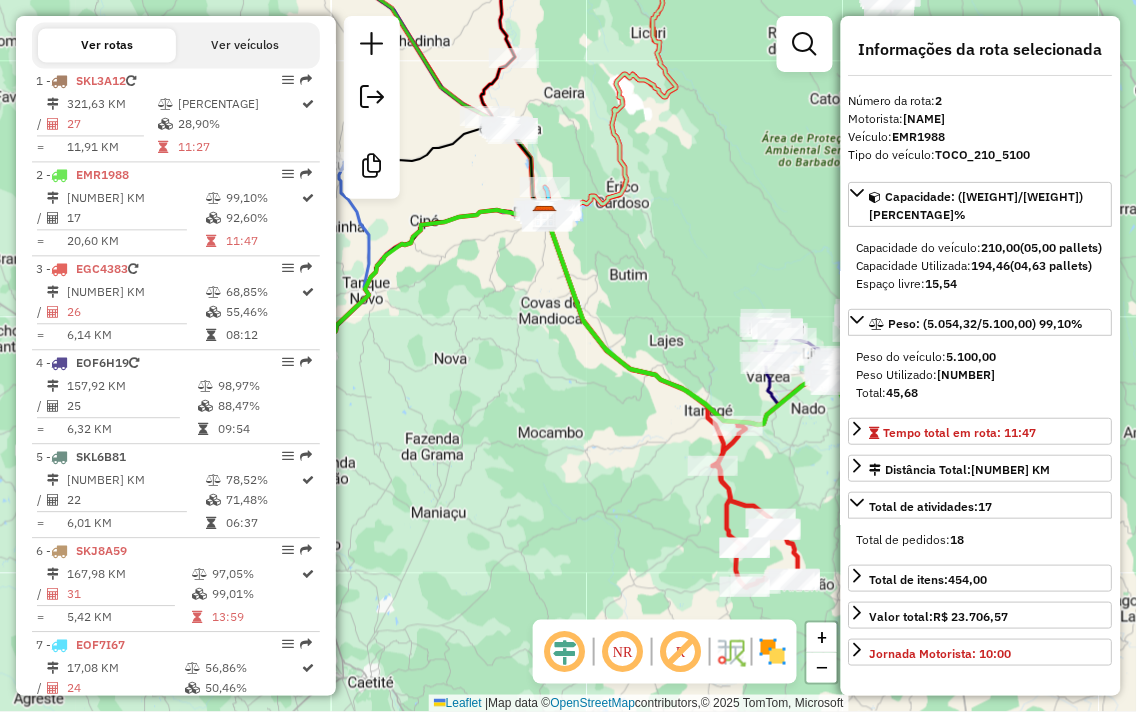 drag, startPoint x: 701, startPoint y: 267, endPoint x: 606, endPoint y: 258, distance: 95.42536 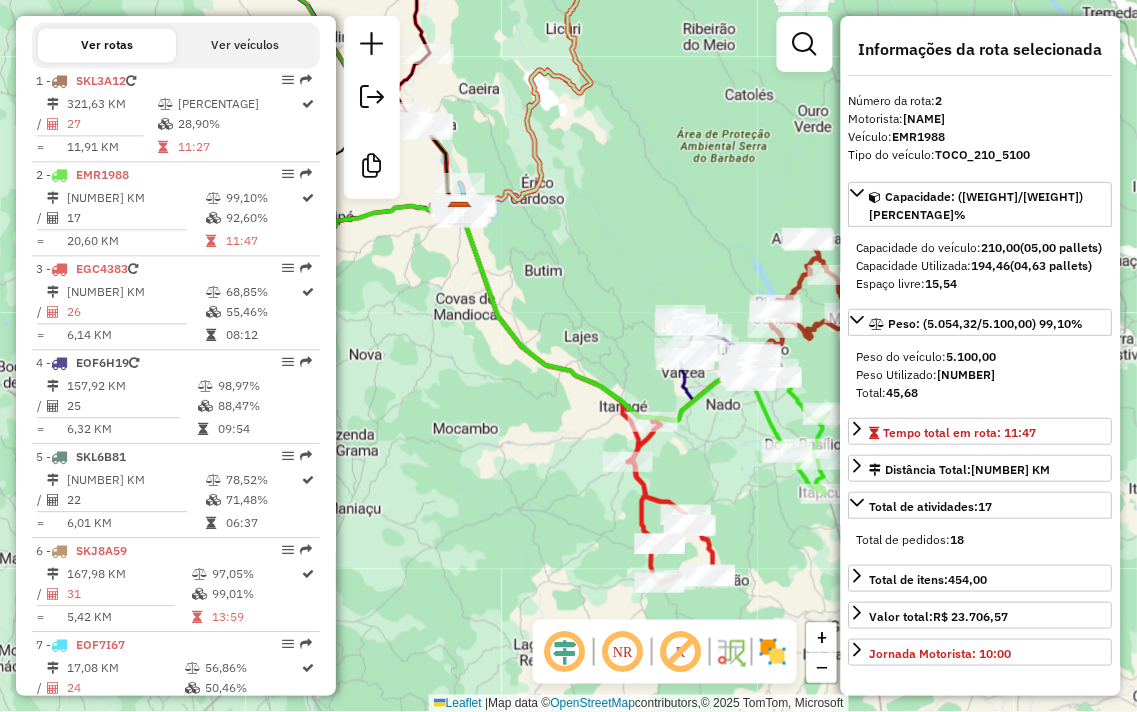 drag, startPoint x: 653, startPoint y: 122, endPoint x: 666, endPoint y: 135, distance: 18.384777 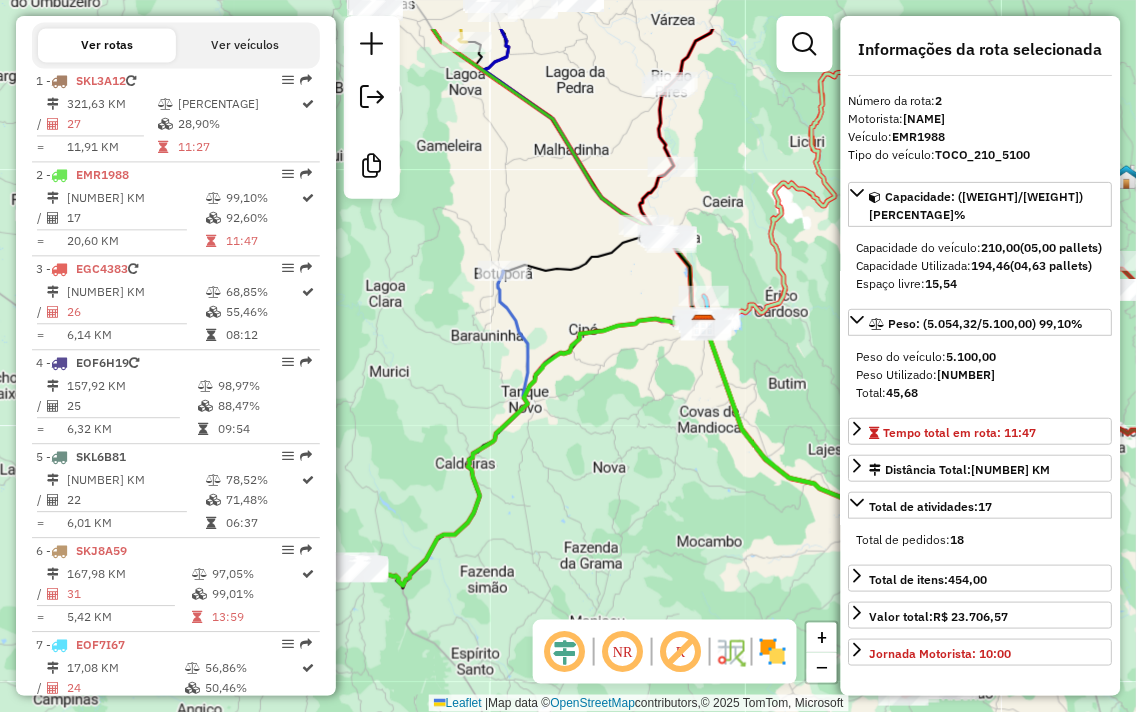 drag, startPoint x: 422, startPoint y: 330, endPoint x: 626, endPoint y: 368, distance: 207.50903 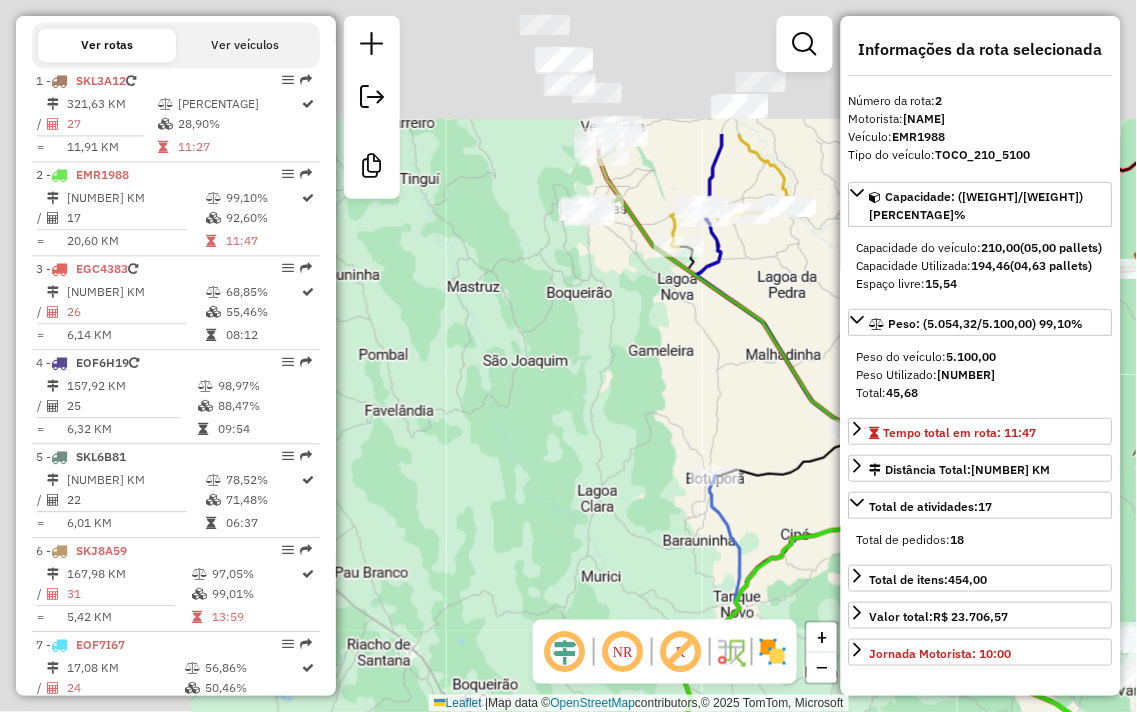 drag, startPoint x: 470, startPoint y: 153, endPoint x: 613, endPoint y: 251, distance: 173.35802 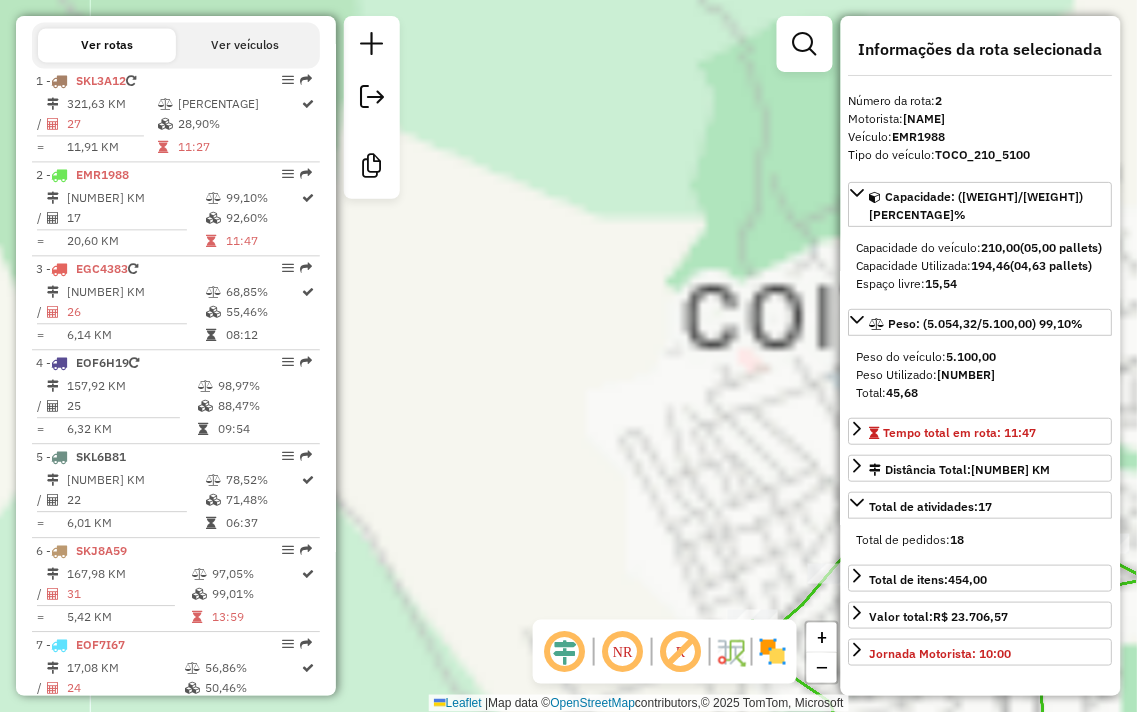 drag, startPoint x: 634, startPoint y: 181, endPoint x: 535, endPoint y: 85, distance: 137.90215 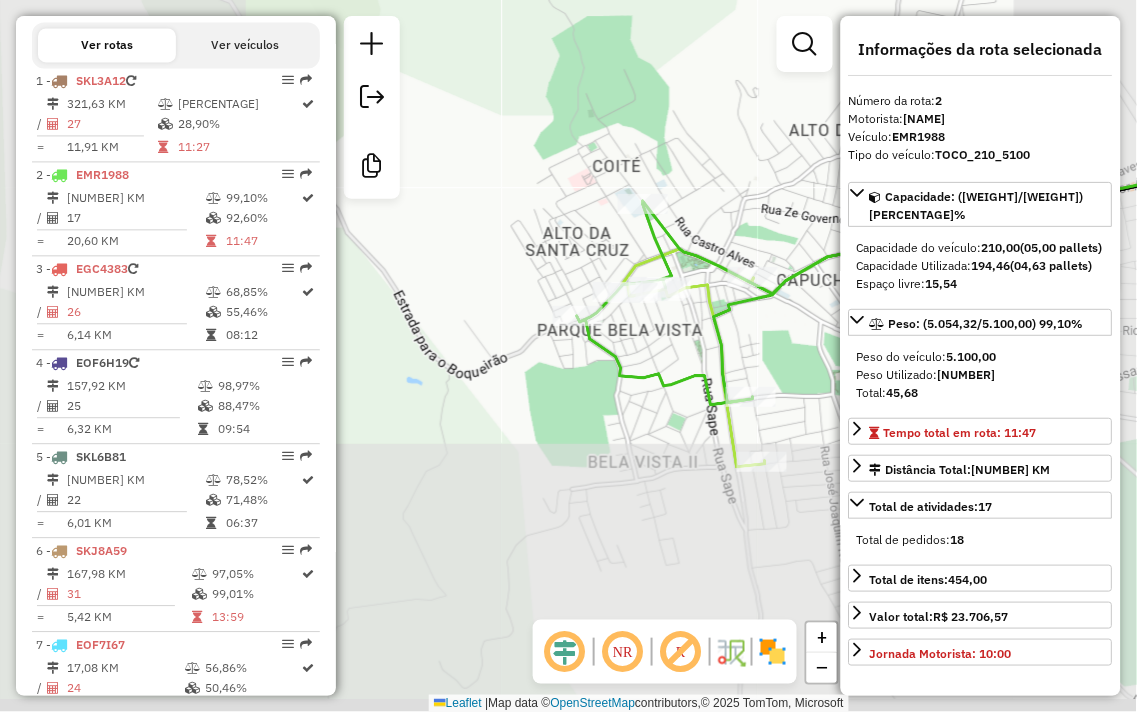 drag, startPoint x: 585, startPoint y: 330, endPoint x: 570, endPoint y: 221, distance: 110.02727 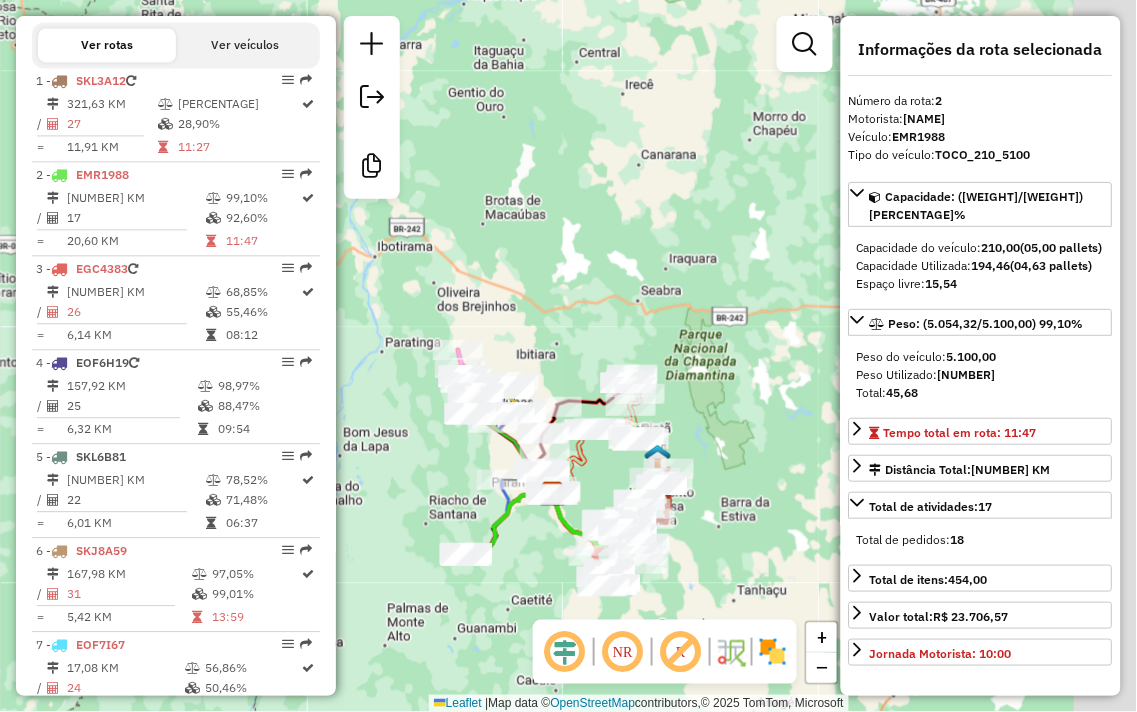 drag, startPoint x: 810, startPoint y: 381, endPoint x: 613, endPoint y: 313, distance: 208.40585 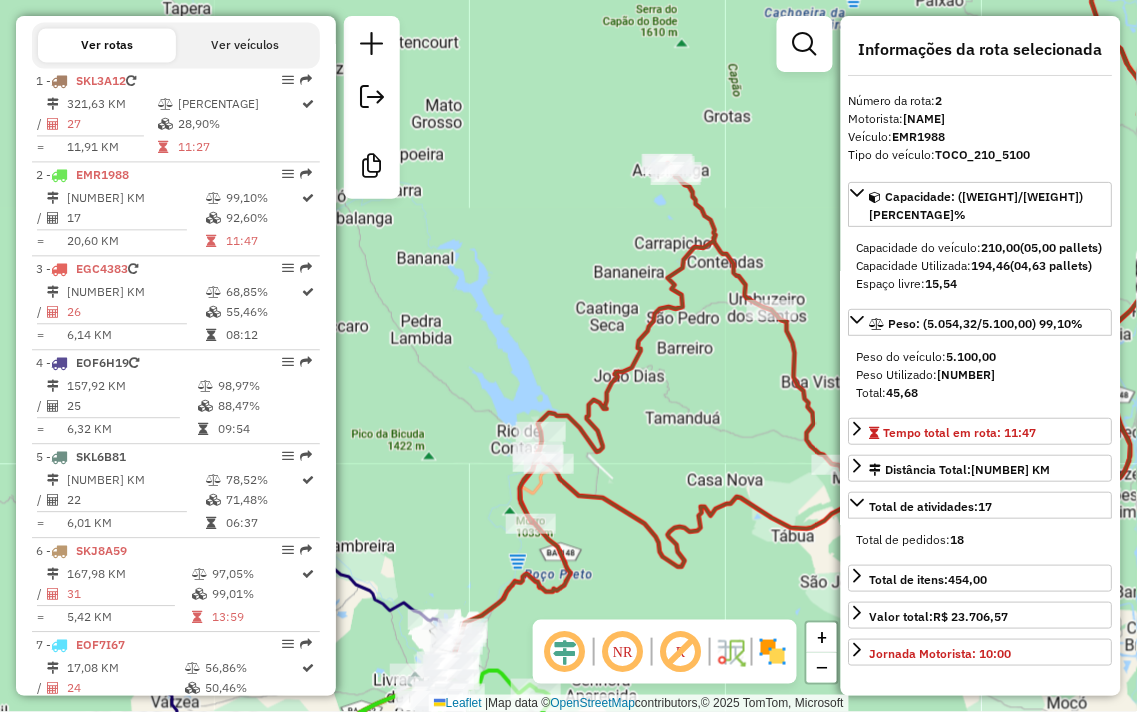 drag, startPoint x: 437, startPoint y: 478, endPoint x: 578, endPoint y: 257, distance: 262.1488 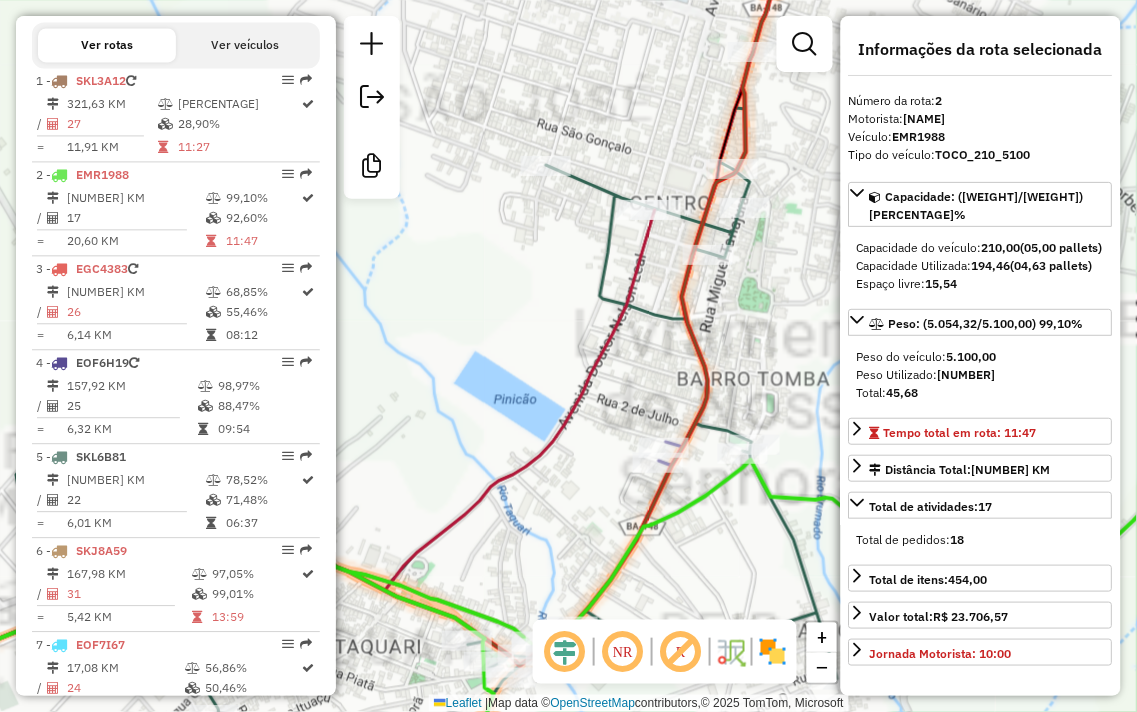 drag, startPoint x: 521, startPoint y: 522, endPoint x: 557, endPoint y: 293, distance: 231.81242 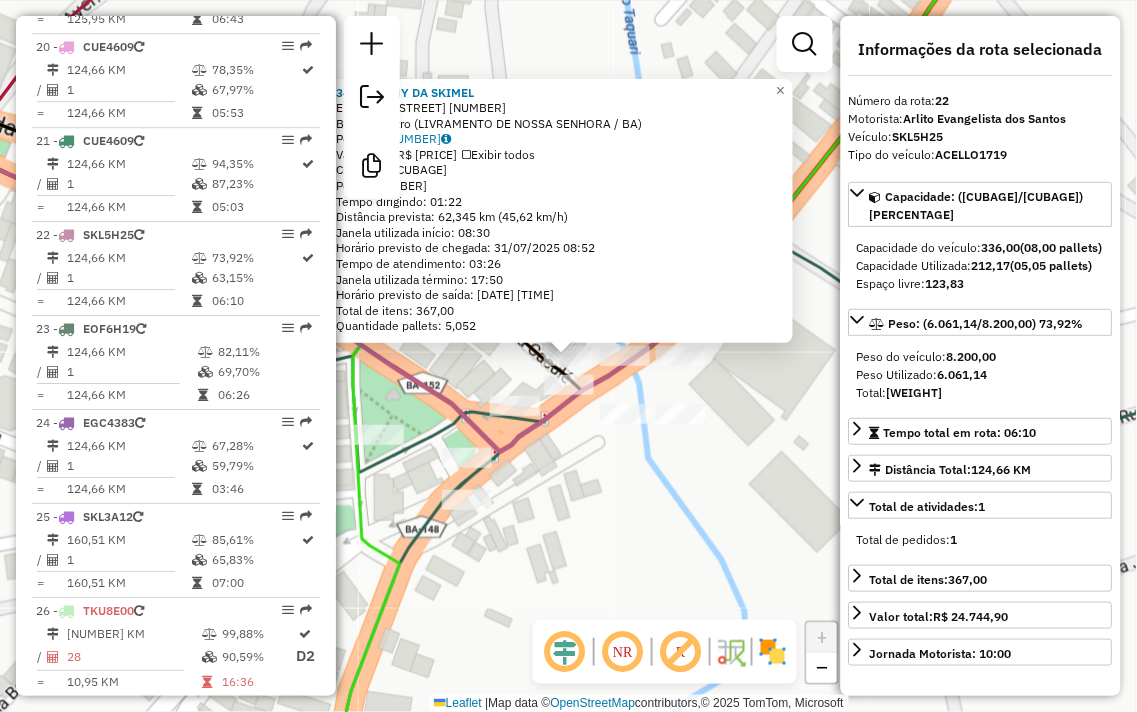 scroll, scrollTop: 2760, scrollLeft: 0, axis: vertical 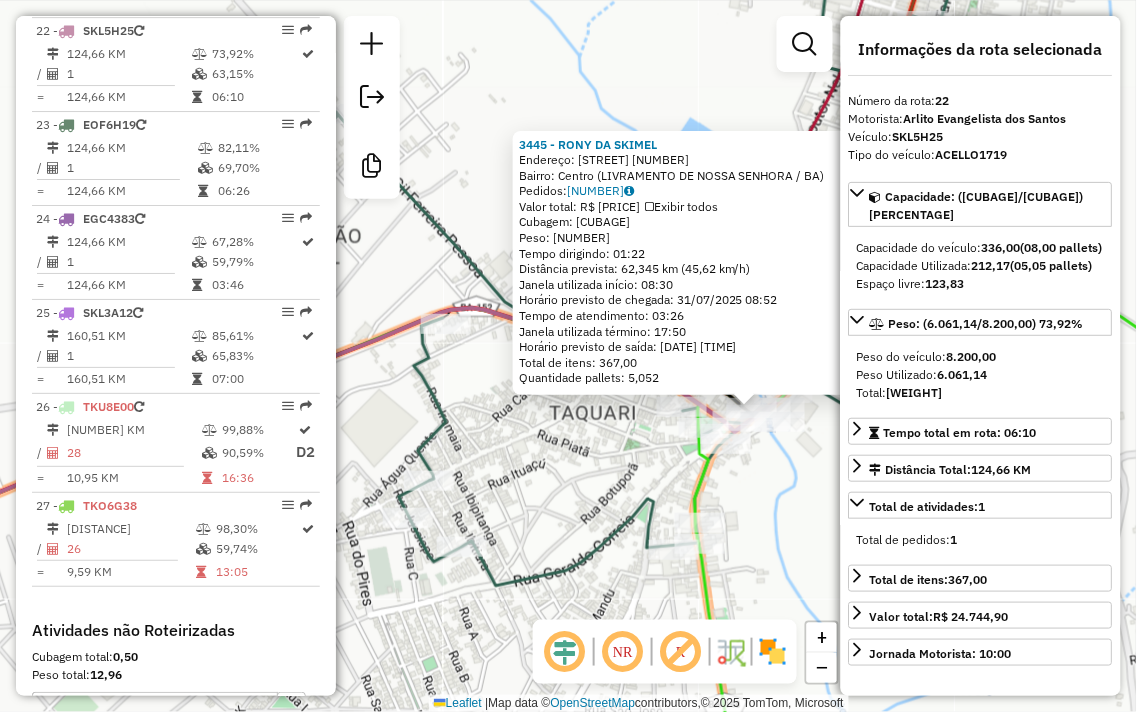 click on "3445 - [NAME] Endereço:  [STREET] [NUMBER]   Bairro: [NEIGHBORHOOD] ([CITY] / [STATE])   Pedidos:  [ORDER_IDS]   Valor total: [CURRENCY] [AMOUNT]   Exibir todos   Cubagem: [CUBAGE]  Peso: [WEIGHT]  Tempo dirigindo: [TIME]   Distância prevista: [DISTANCE] km ([SPEED] km/h)   Janela utilizada início: [TIME]   Horário previsto de chegada: [DATE] [TIME]   Tempo de atendimento: [TIME]   Janela utilizada término: [TIME]   Horário previsto de saída: [DATE] [TIME]   Total de itens: [ITEMS]   Quantidade pallets: [PALLETS]  × Janela de atendimento Grade de atendimento Capacidade Transportadoras Veículos Cliente Pedidos  Rotas Selecione os dias de semana para filtrar as janelas de atendimento  Seg   Ter   Qua   Qui   Sex   Sáb   Dom  Informe o período da janela de atendimento: De: Até:  Filtrar exatamente a janela do cliente  Considerar janela de atendimento padrão  Selecione os dias de semana para filtrar as grades de atendimento  Seg   Ter   Qua   Qui   Sex   Sáb   Dom   Peso mínimo:   De:" 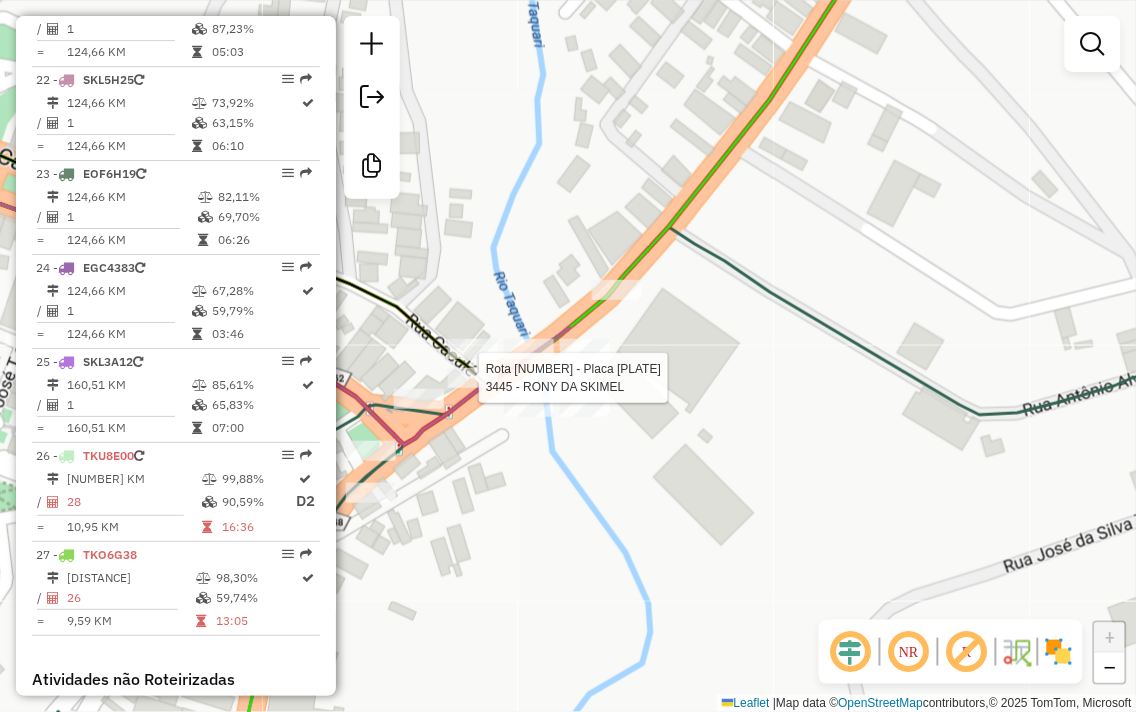 select on "**********" 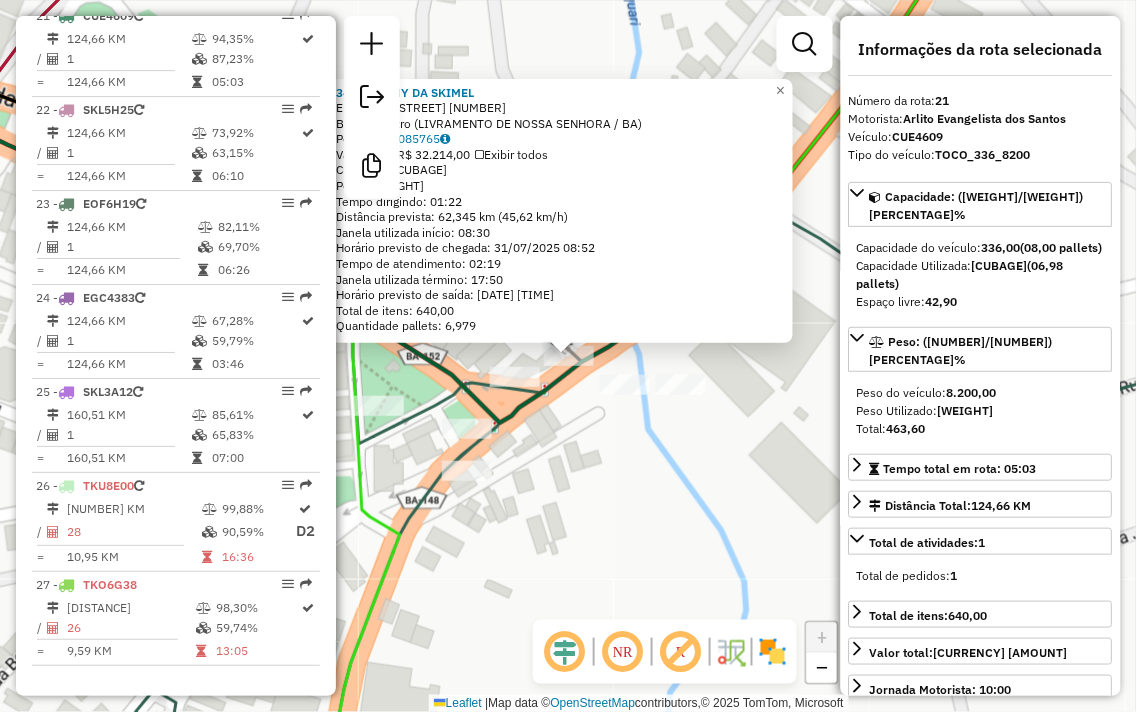 scroll, scrollTop: 2665, scrollLeft: 0, axis: vertical 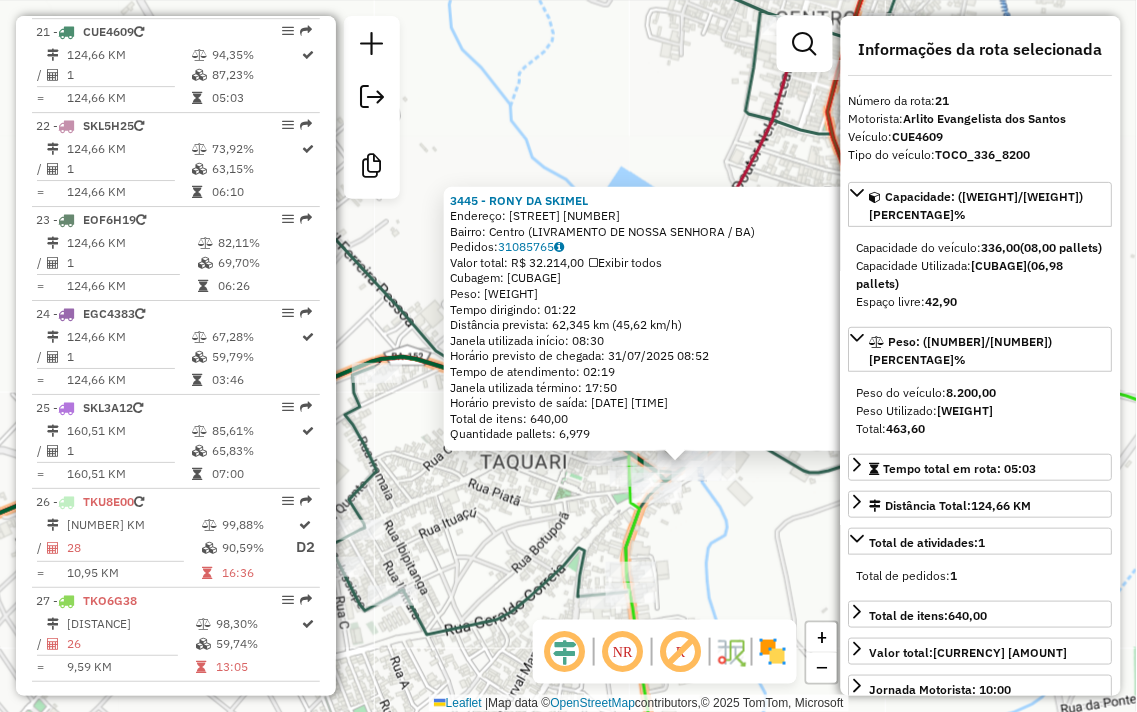 click on "[NUMBER] - [BUSINESS_NAME]  Endereço:  [STREET] [NUMBER]   Bairro: [NEIGHBORHOOD] ([CITY] / [STATE])   Pedidos:  [NUMBER]   Valor total: R$ [PRICE]   Exibir todos   Cubagem: [NUMBER]  Peso: [NUMBER]  Tempo dirigindo: [TIME]   Distância prevista: [NUMBER] km ([NUMBER] km/h)   Janela utilizada início: [TIME]   Horário previsto de chegada: [DATE] [TIME]   Tempo de atendimento: [TIME]   Janela utilizada término: [TIME]   Horário previsto de saída: [DATE] [TIME]   Total de itens: [NUMBER]   Quantidade pallets: [NUMBER]  × Janela de atendimento Grade de atendimento Capacidade Transportadoras Veículos Cliente Pedidos  Rotas Selecione os dias de semana para filtrar as janelas de atendimento  Seg   Ter   Qua   Qui   Sex   Sáb   Dom  Informe o período da janela de atendimento: De: Até:  Filtrar exatamente a janela do cliente  Considerar janela de atendimento padrão  Selecione os dias de semana para filtrar as grades de atendimento  Seg   Ter   Qua   Qui   Sex   Sáb   Dom   Peso mínimo:   De:" 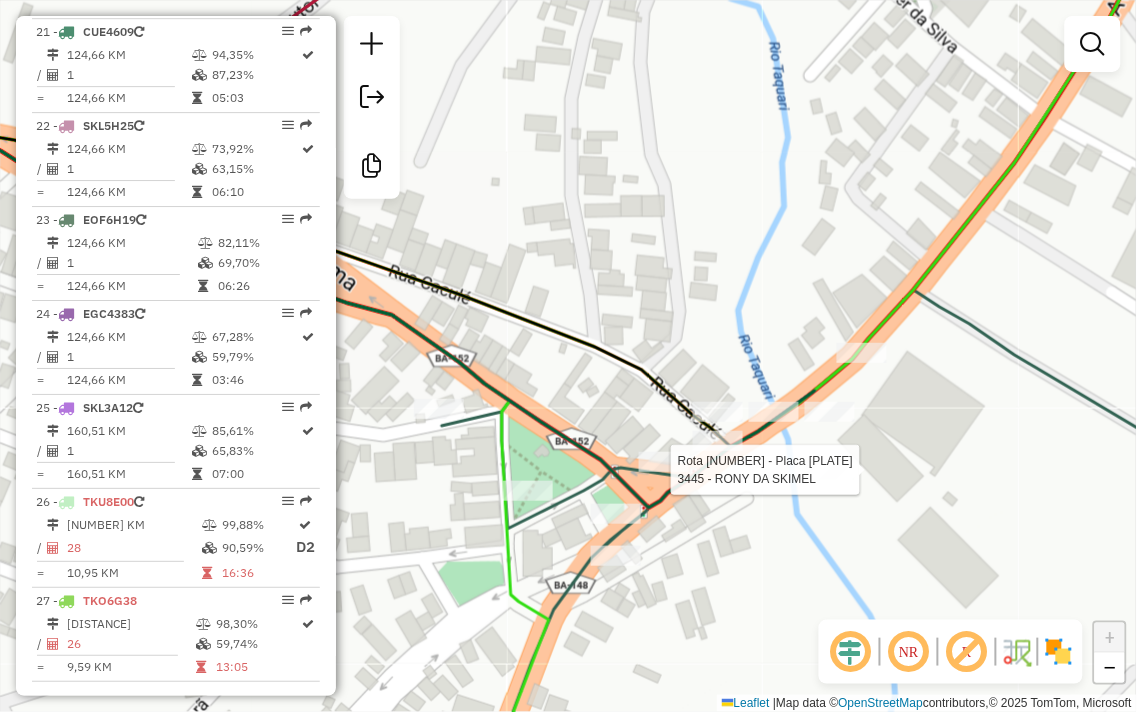 select on "**********" 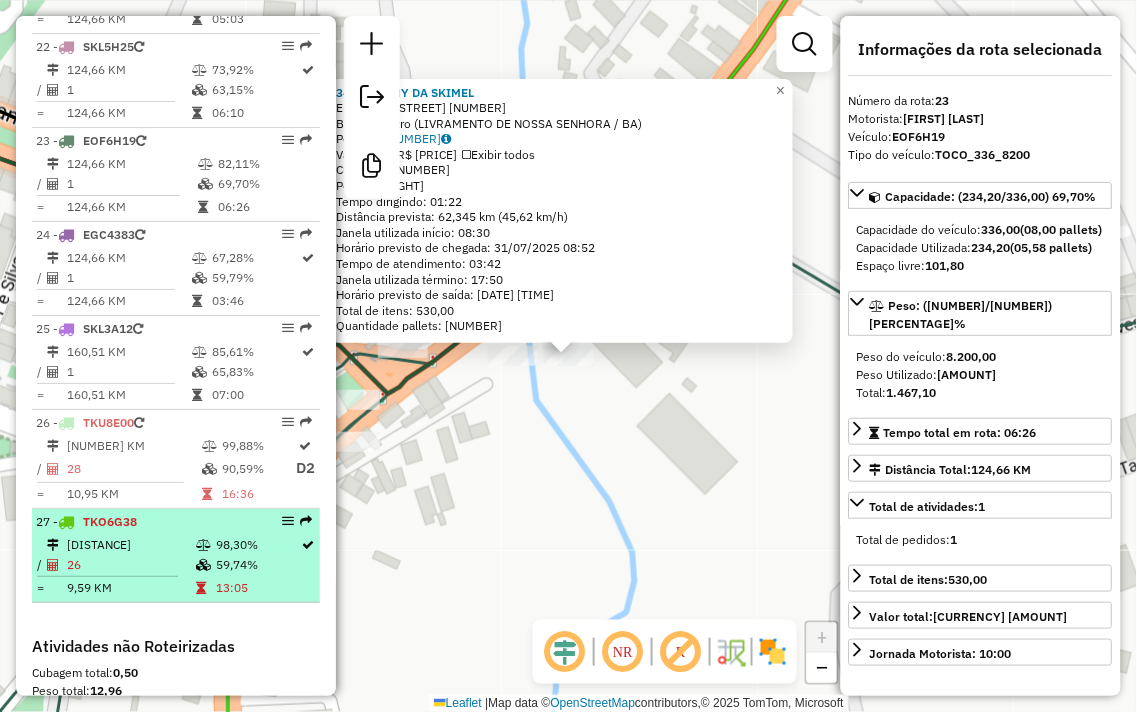 scroll, scrollTop: 2743, scrollLeft: 0, axis: vertical 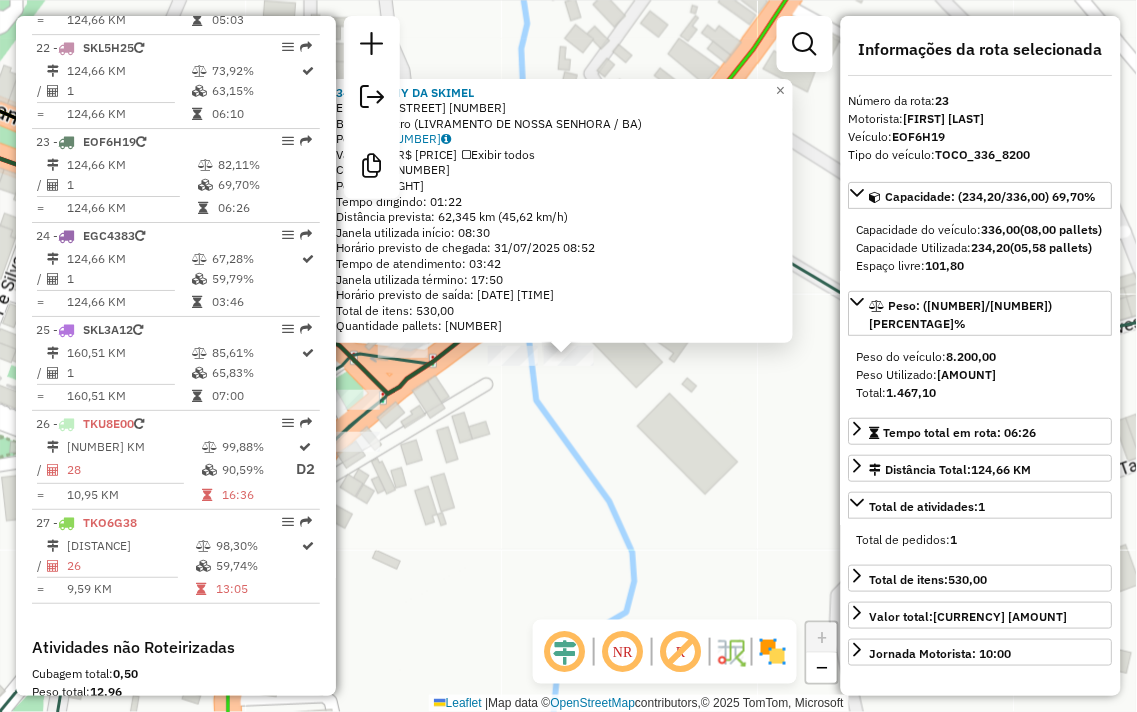 click on "[NUMBER] - [PERSON_NAME] Endereço: AV DESEMB. JOSE SOARES SAMPAIO [NUMBER] Bairro: Centro ([CITY] / [STATE]) Pedidos: [POSTAL_CODE] Valor total: [CURRENCY] [AMOUNT] Exibir todos Cubagem: [CUBAGE] Peso: [WEIGHT] Tempo dirigindo: [TIME] Distância prevista: [DISTANCE] ([SPEED]) Janela utilizada início: [TIME] Horário previsto de chegada: [DATE] [TIME] Tempo de atendimento: [TIME] Janela utilizada término: [TIME] Horário previsto de saída: [DATE] [TIME] Total de itens: [NUMBER] Quantidade pallets: [QUANTITY] × Janela de atendimento Grade de atendimento Capacidade Transportadoras Veículos Cliente Pedidos Rotas Selecione os dias de semana para filtrar as janelas de atendimento Seg Ter Qua Qui Sex Sáb Dom Informe o período da janela de atendimento: De: Até: Filtrar exatamente a janela do cliente Considerar janela de atendimento padrão Selecione os dias de semana para filtrar as grades de atendimento Seg Ter Qua Qui Sex Sáb Dom Peso mínimo: De:" 